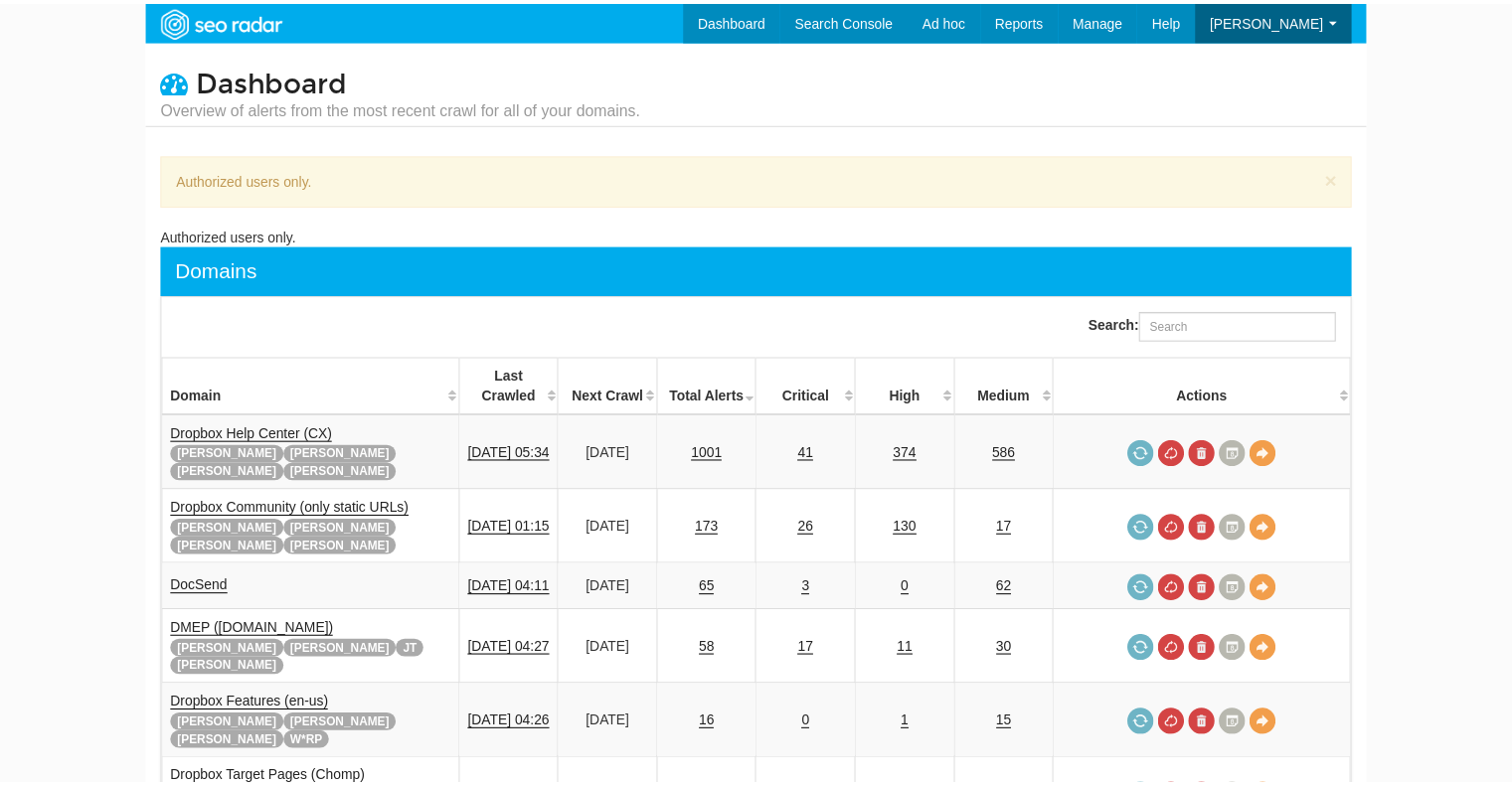 scroll, scrollTop: 0, scrollLeft: 0, axis: both 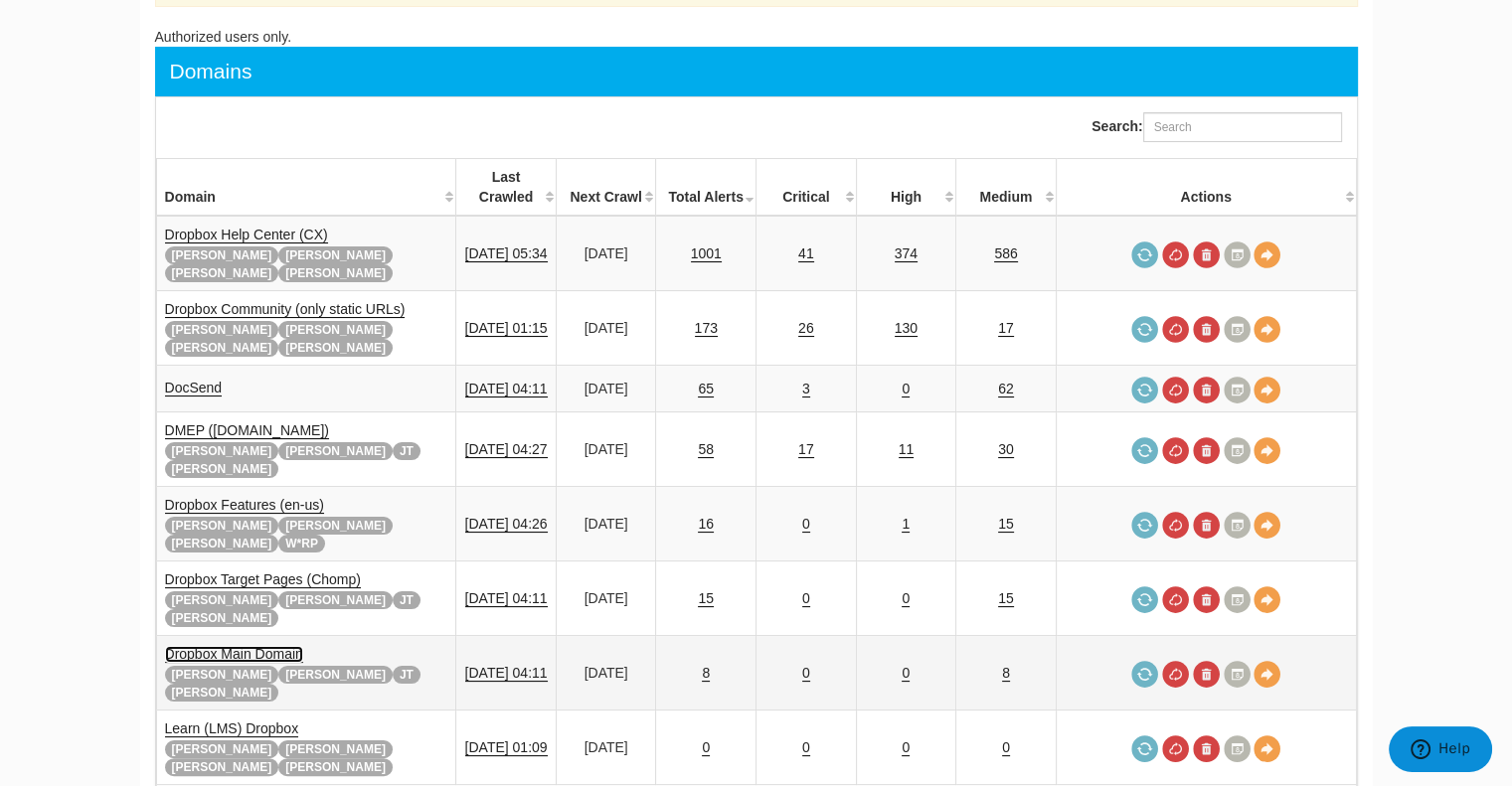 click on "Dropbox Main Domain" at bounding box center [234, 654] 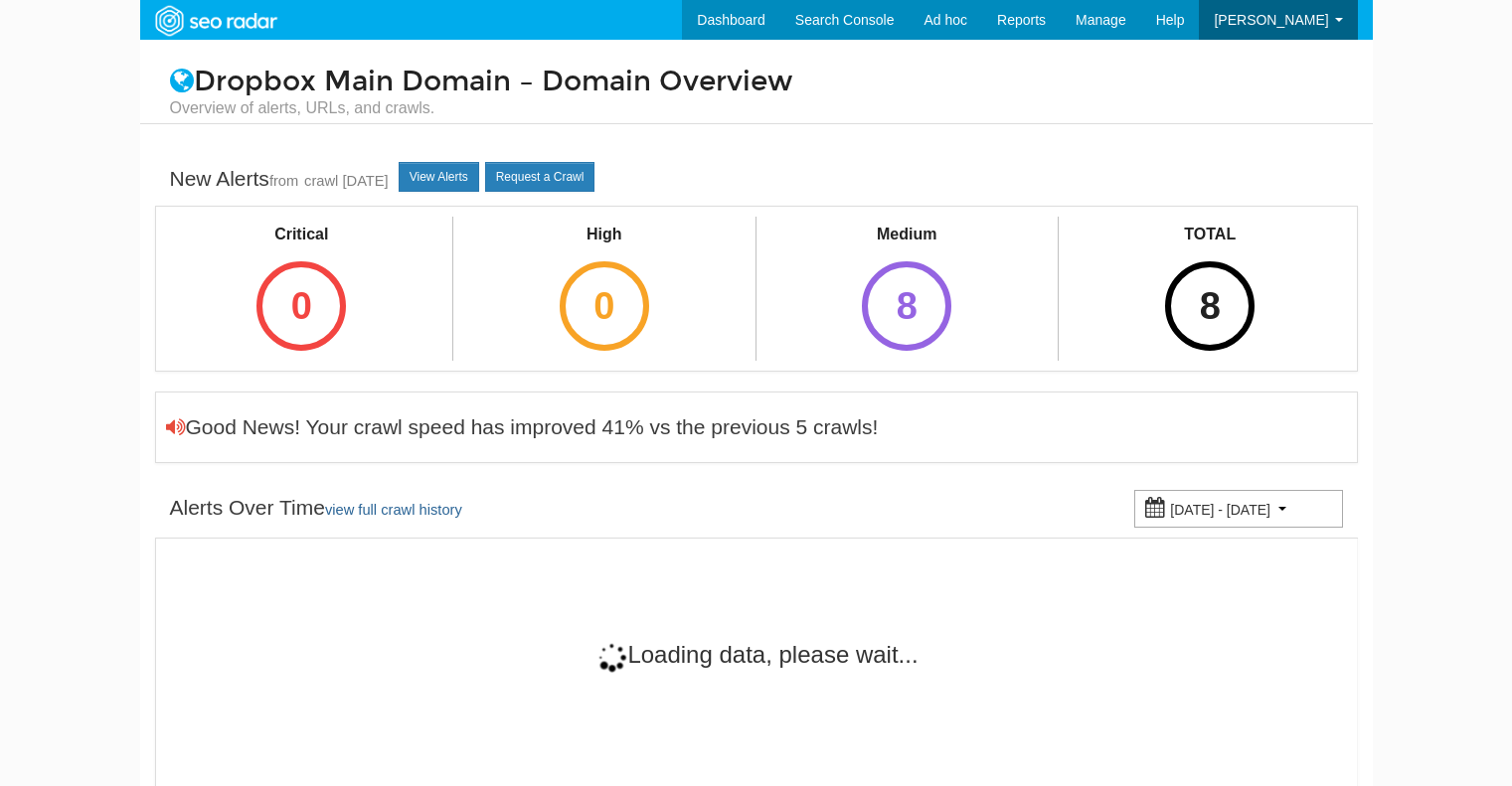 scroll, scrollTop: 0, scrollLeft: 0, axis: both 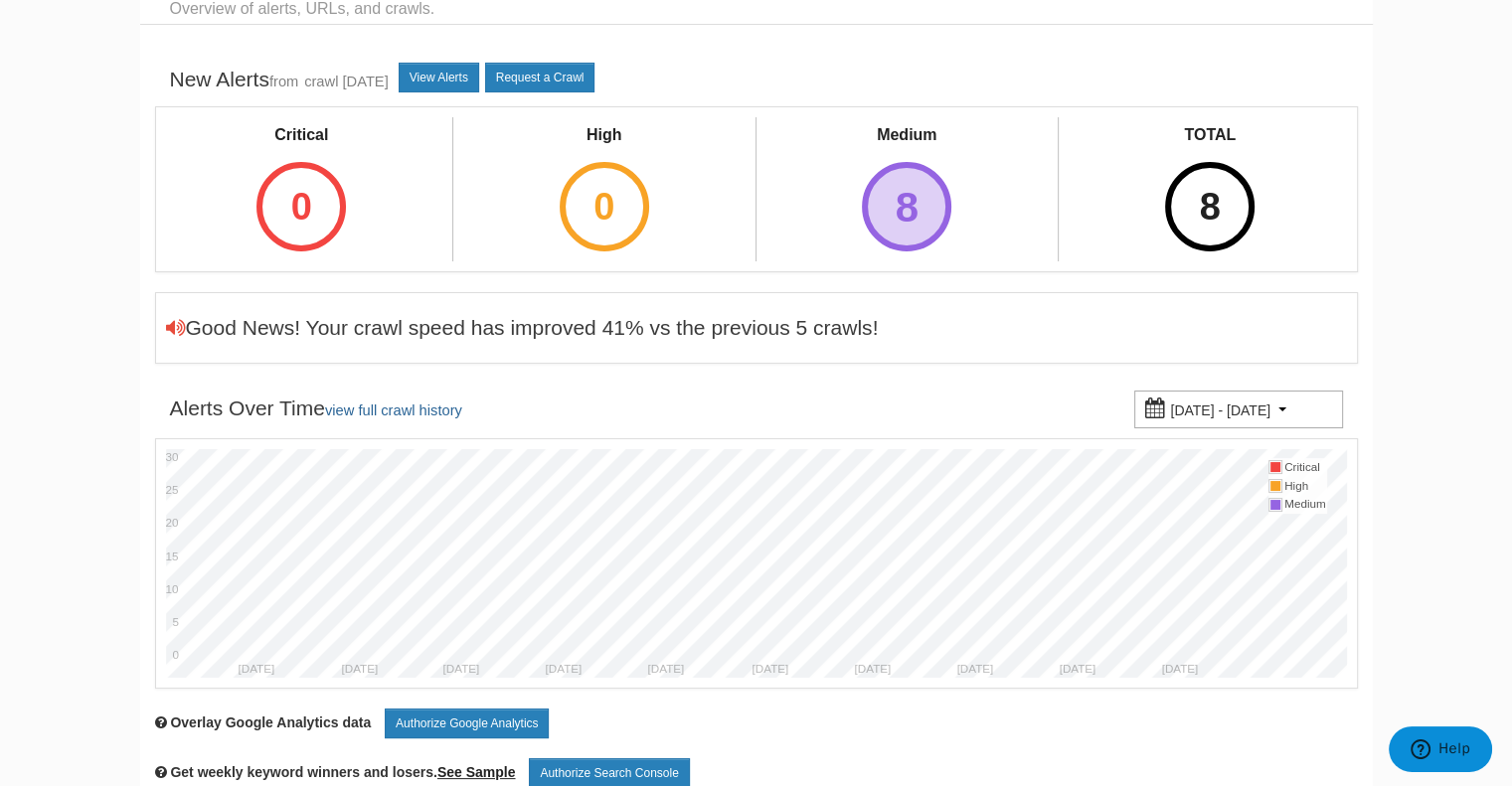 click on "8" at bounding box center (907, 207) 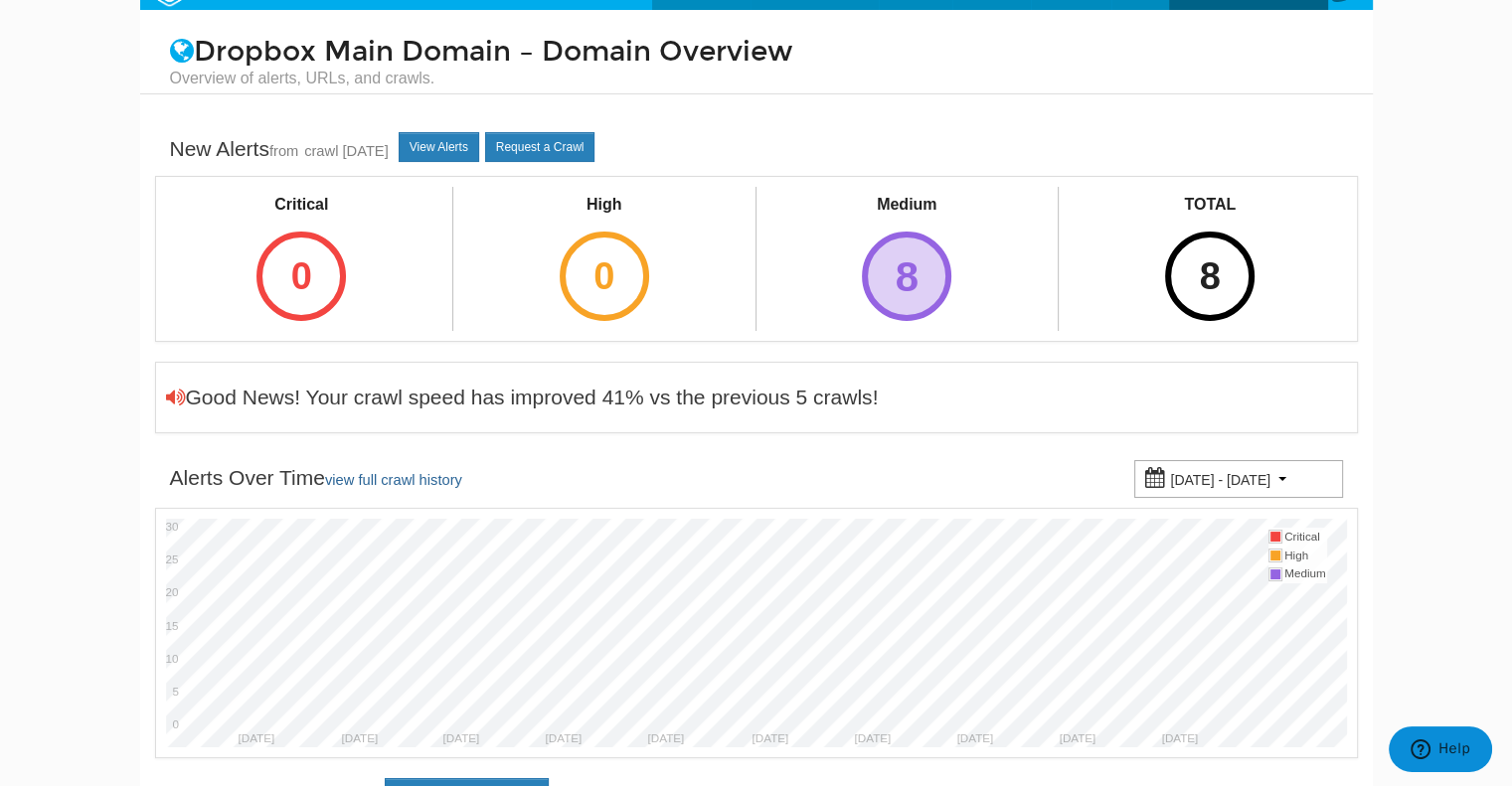 scroll, scrollTop: 0, scrollLeft: 0, axis: both 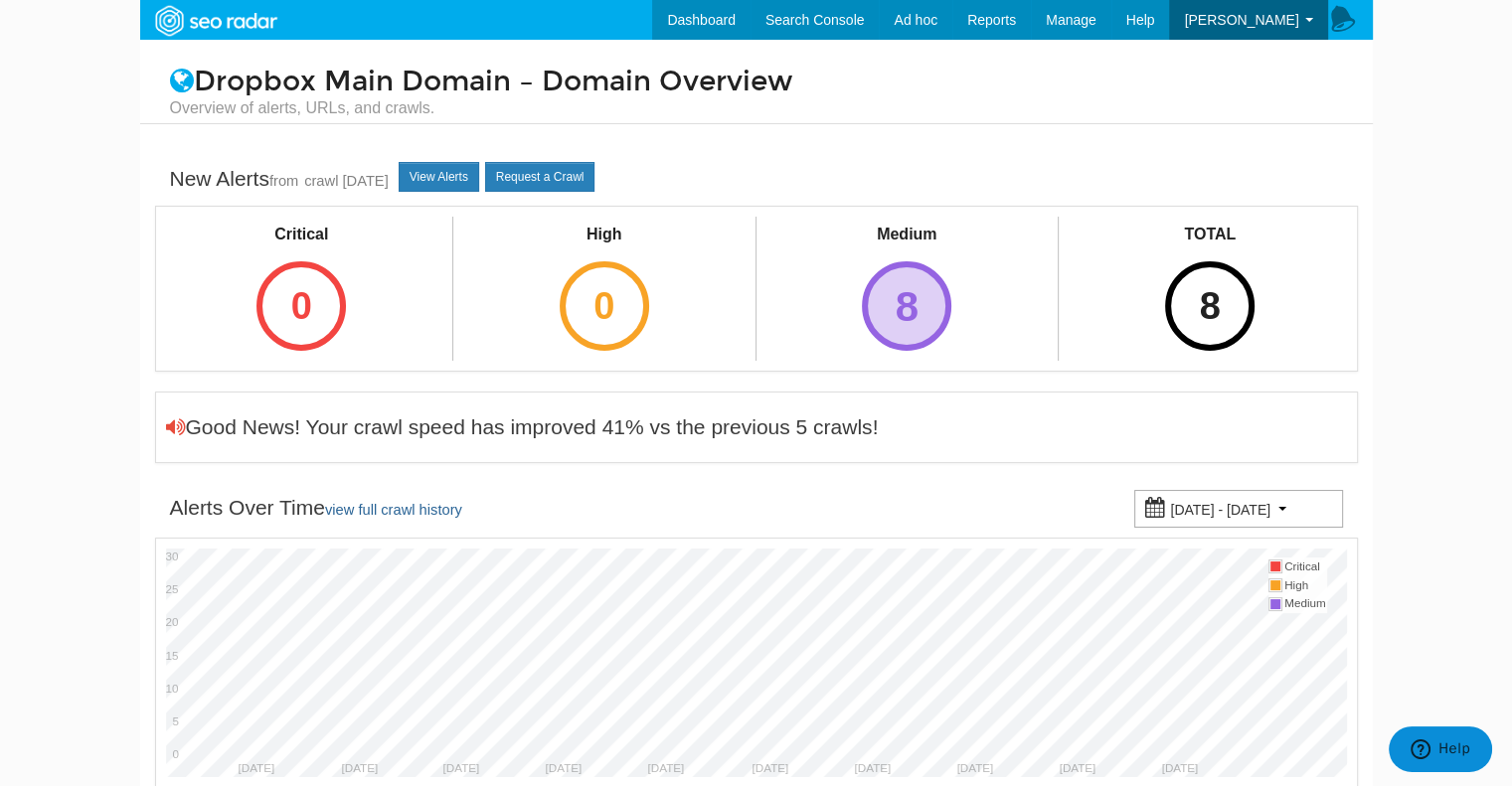 click on "8" at bounding box center (907, 306) 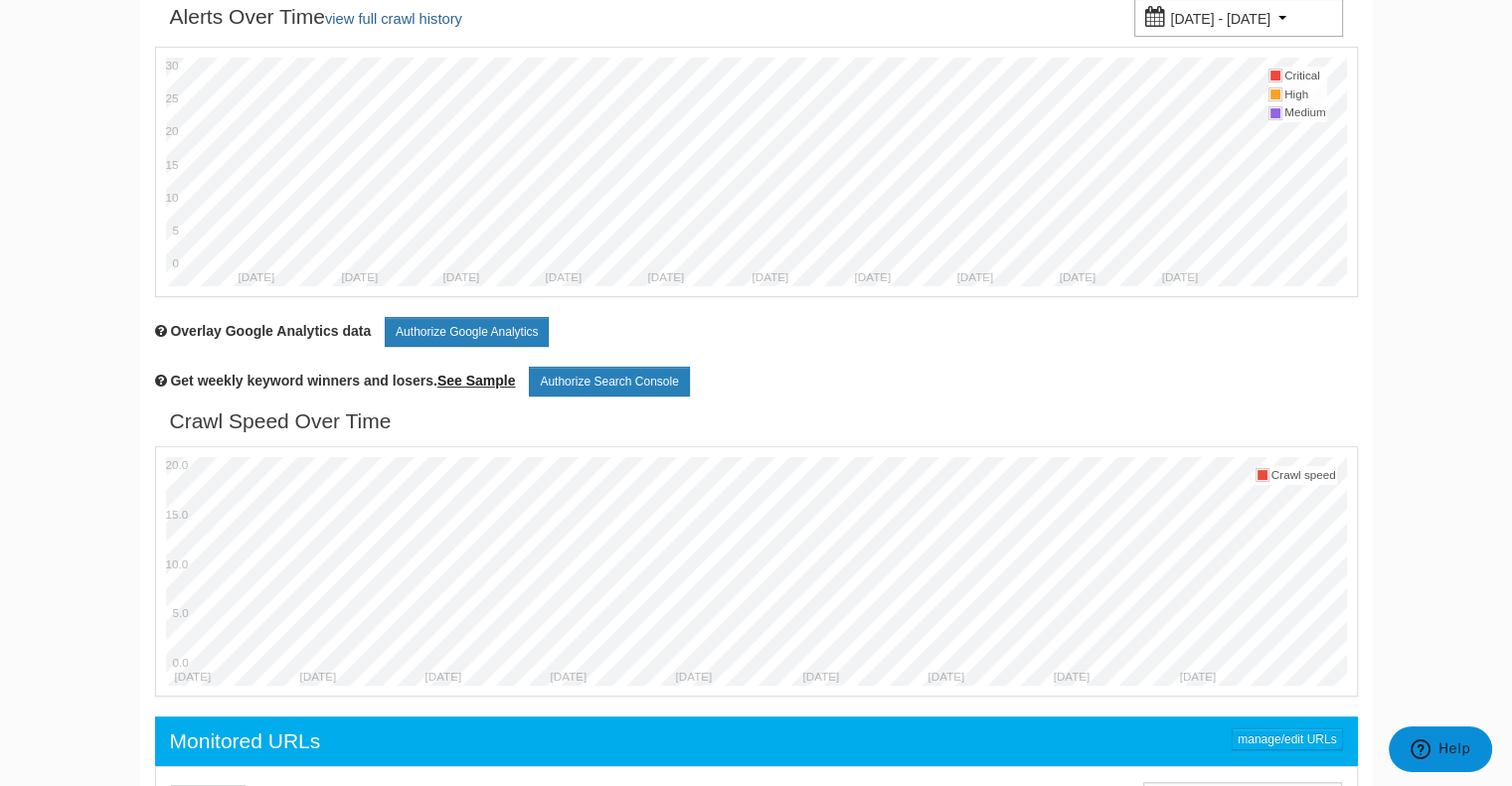 scroll, scrollTop: 596, scrollLeft: 0, axis: vertical 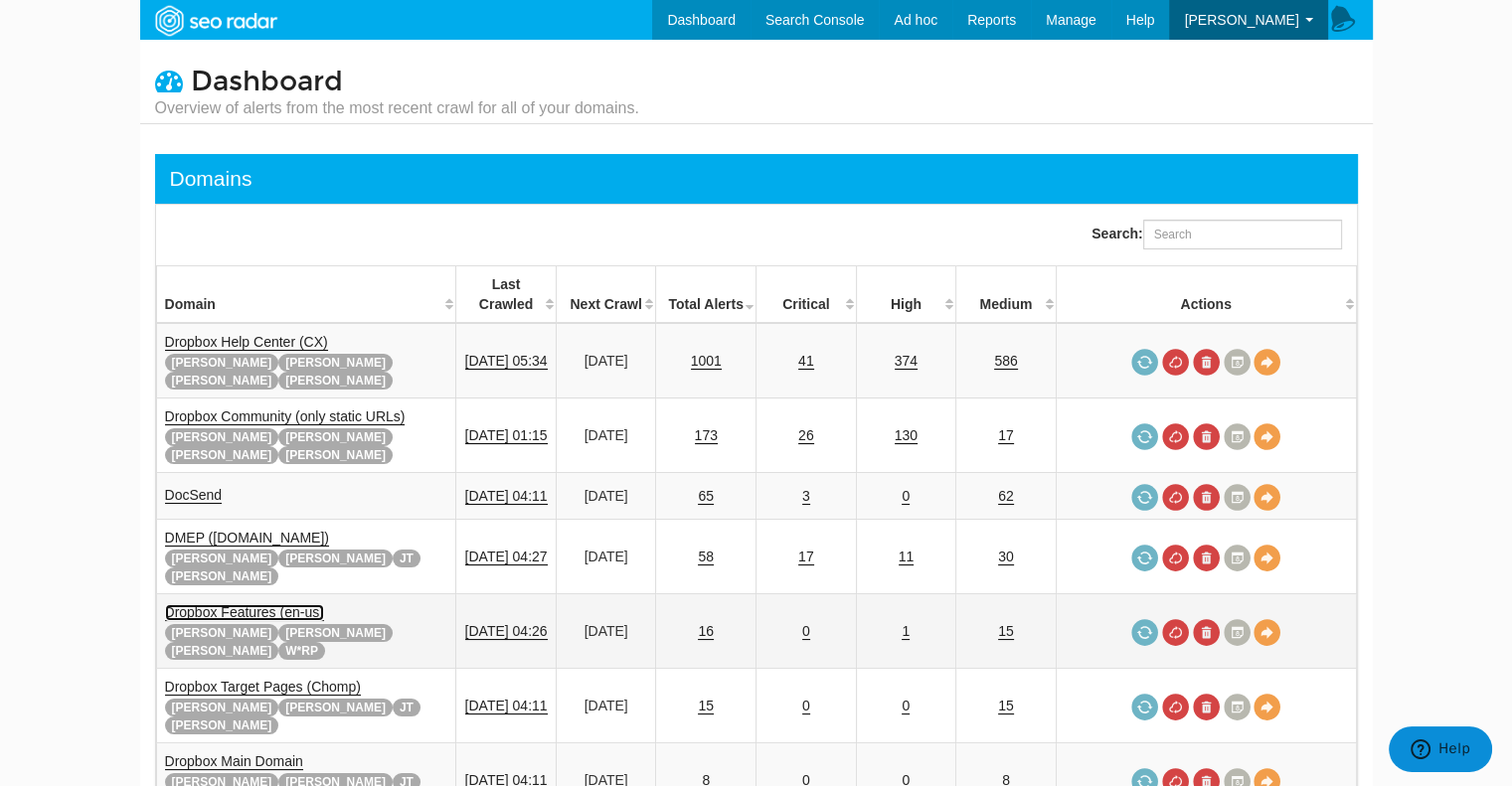 click on "Dropbox Features (en-us)" at bounding box center [245, 612] 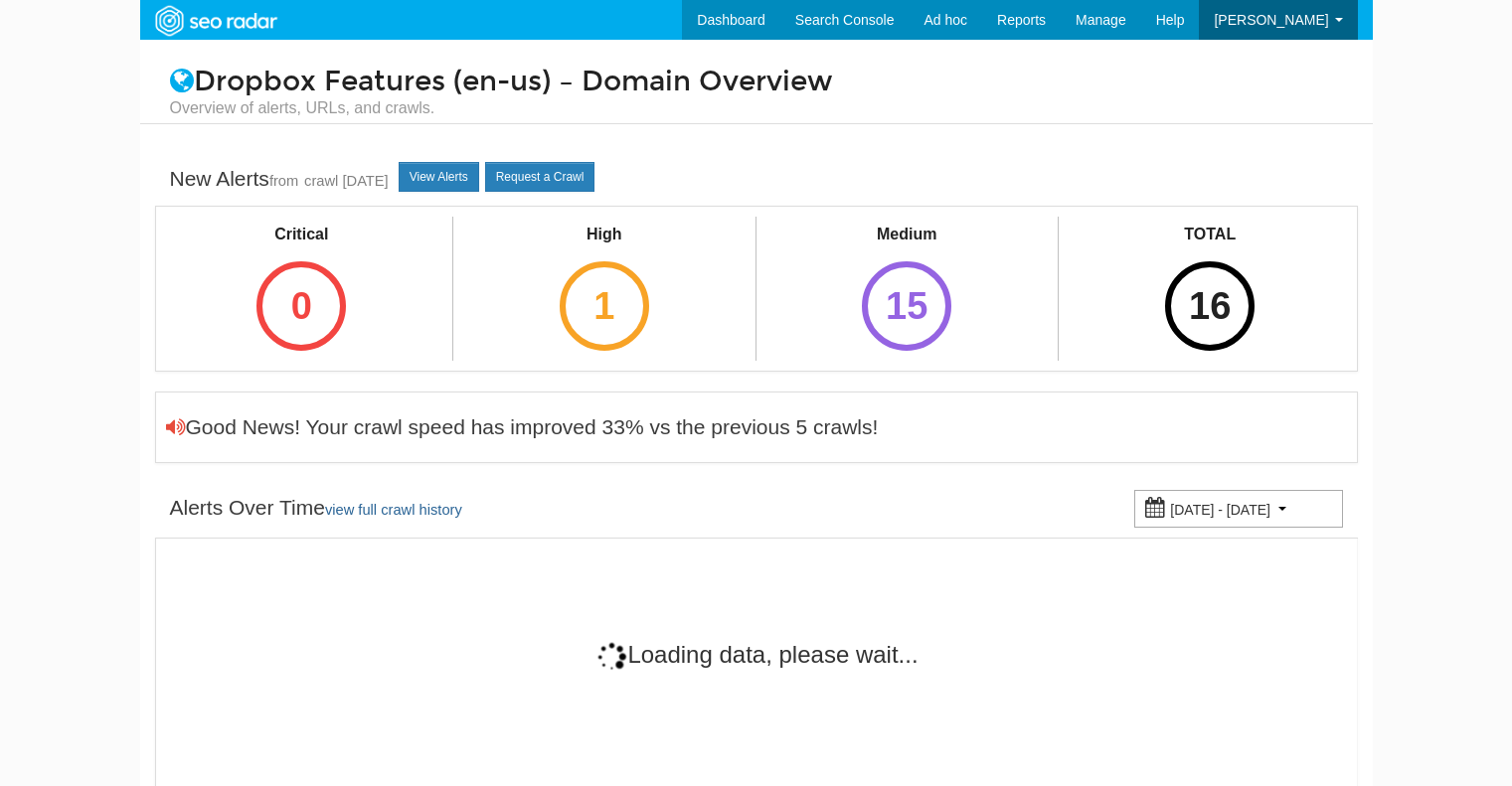 scroll, scrollTop: 0, scrollLeft: 0, axis: both 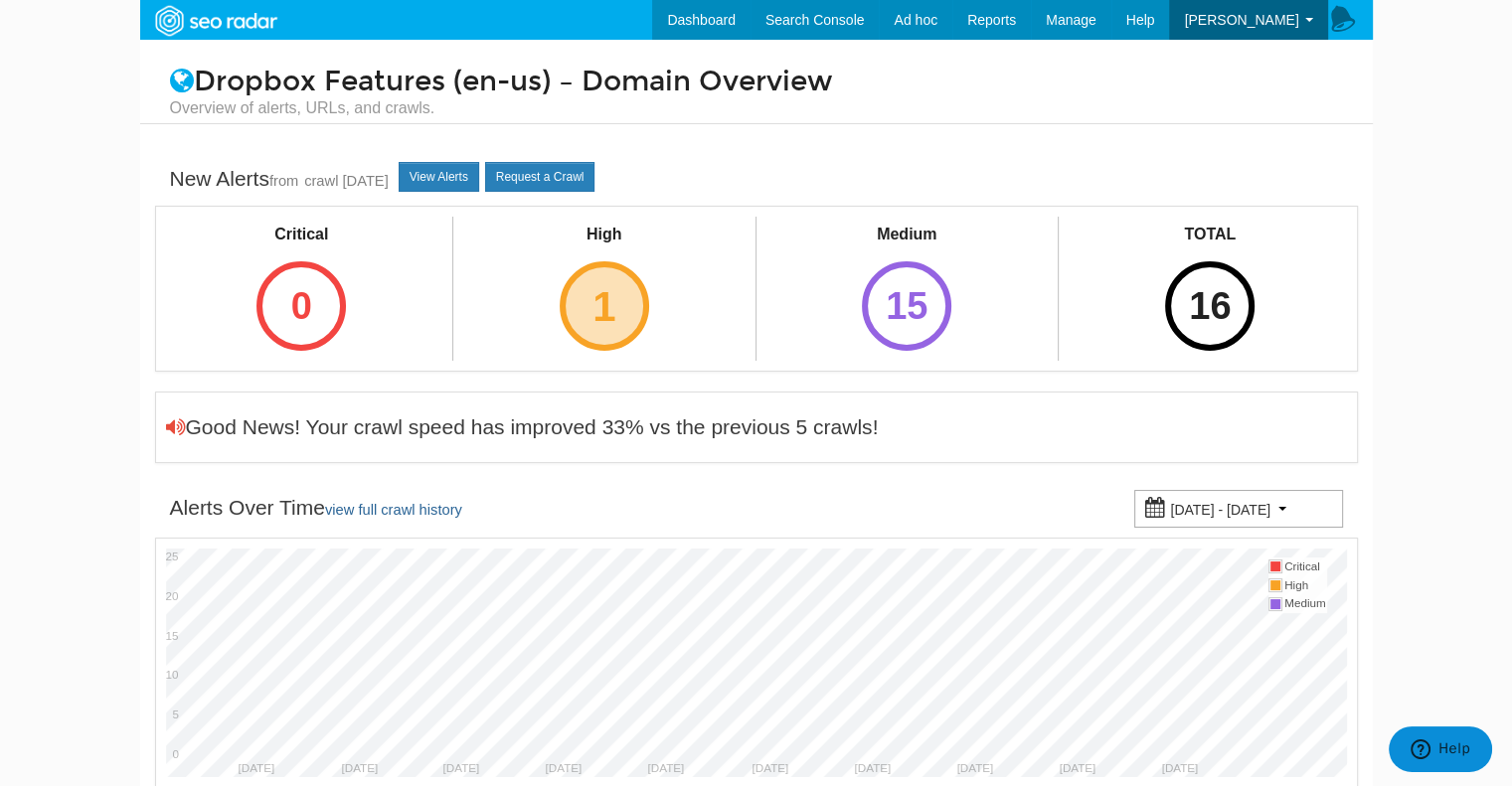 click on "1" at bounding box center [604, 306] 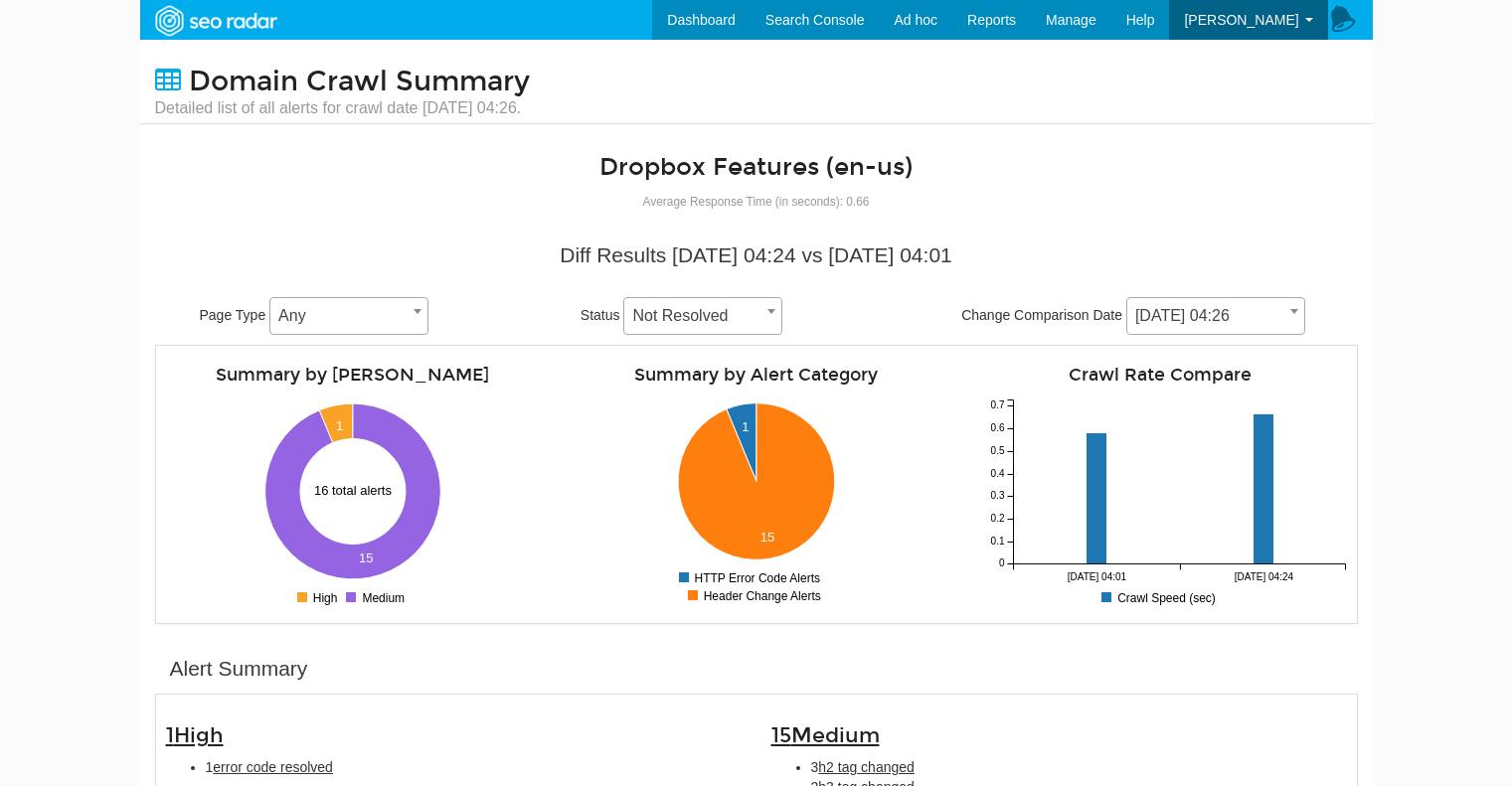 scroll, scrollTop: 0, scrollLeft: 0, axis: both 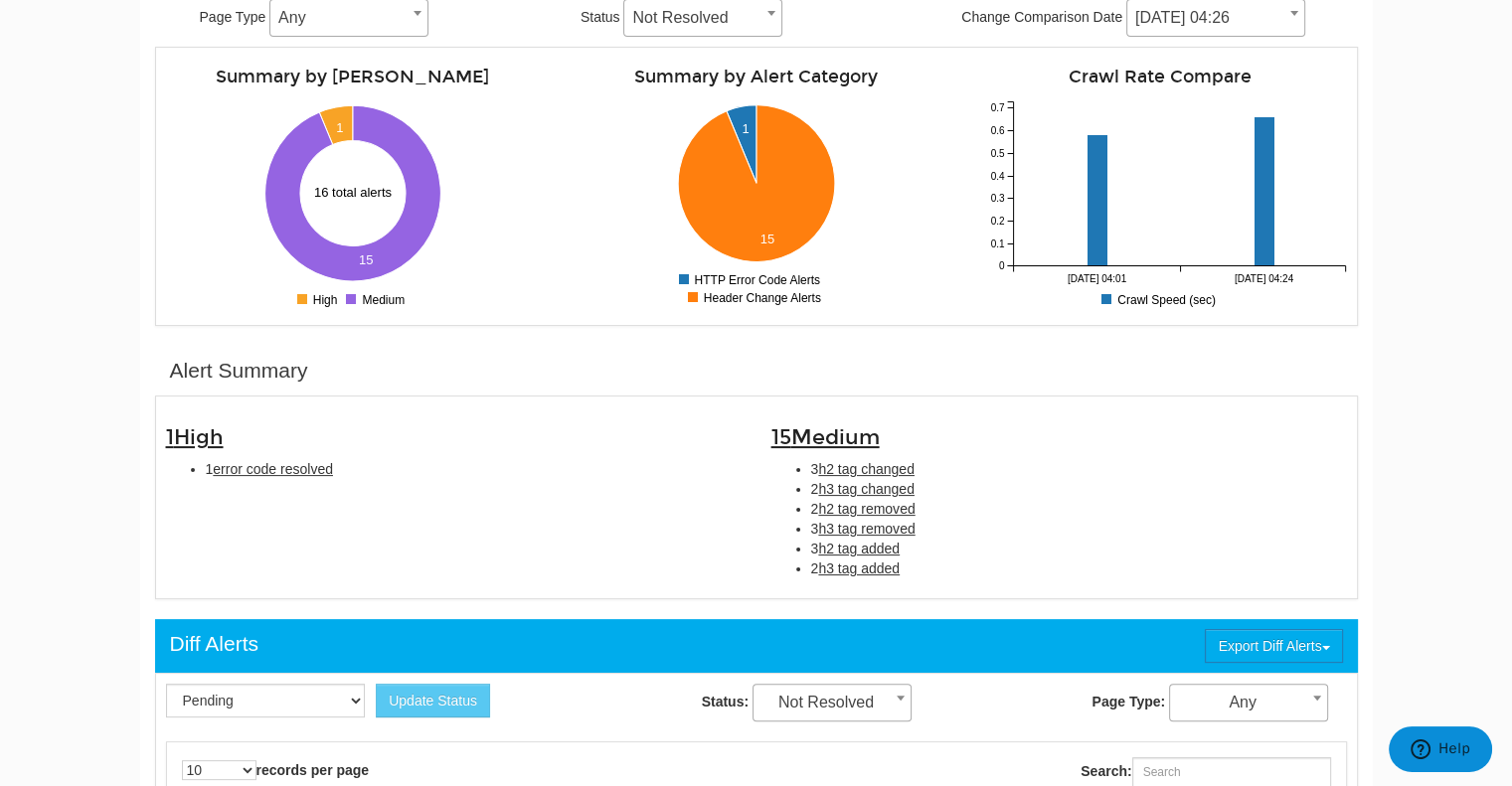 click on "1  error code resolved" at bounding box center (473, 469) 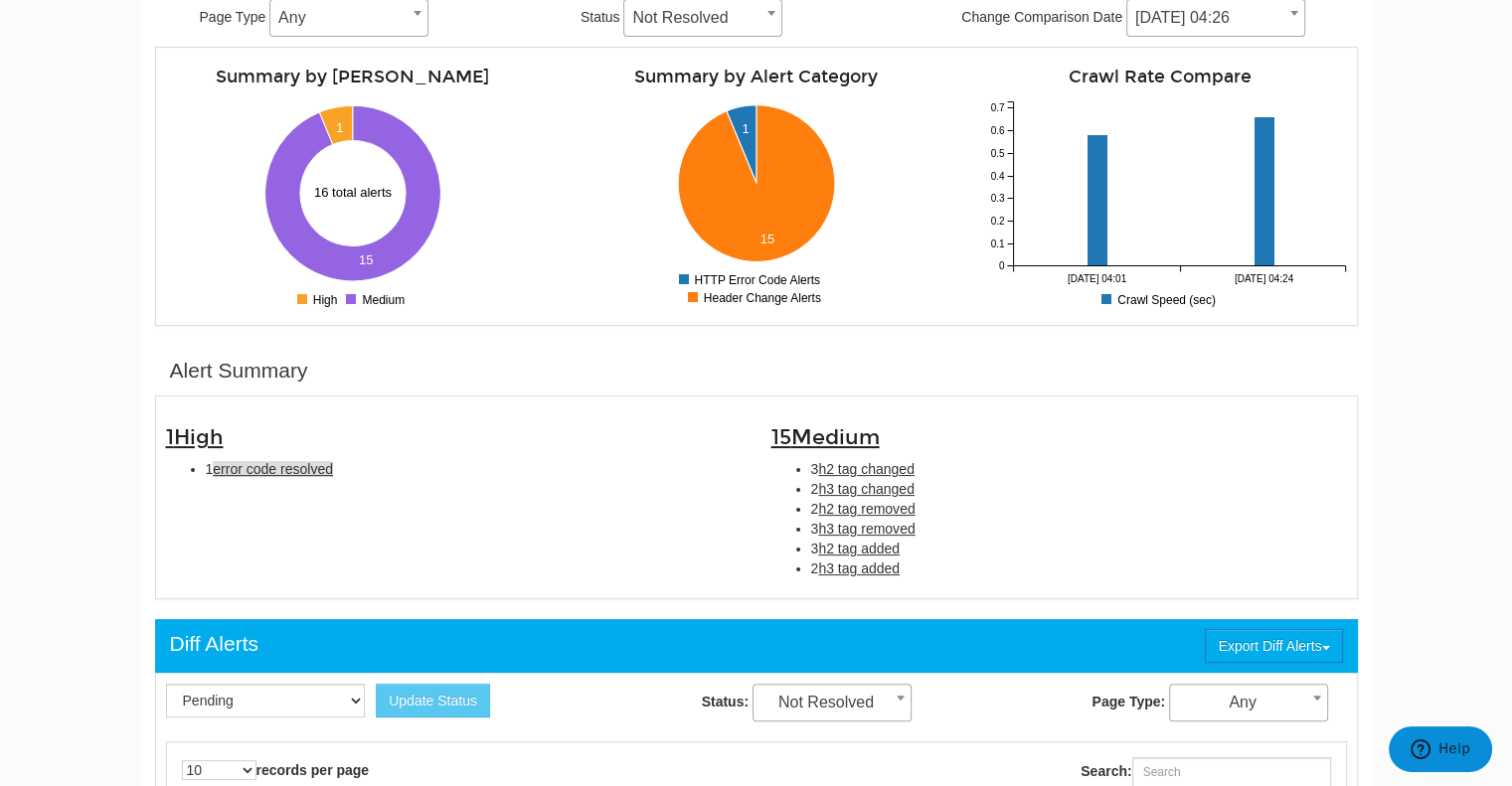 click on "error code resolved" at bounding box center [272, 469] 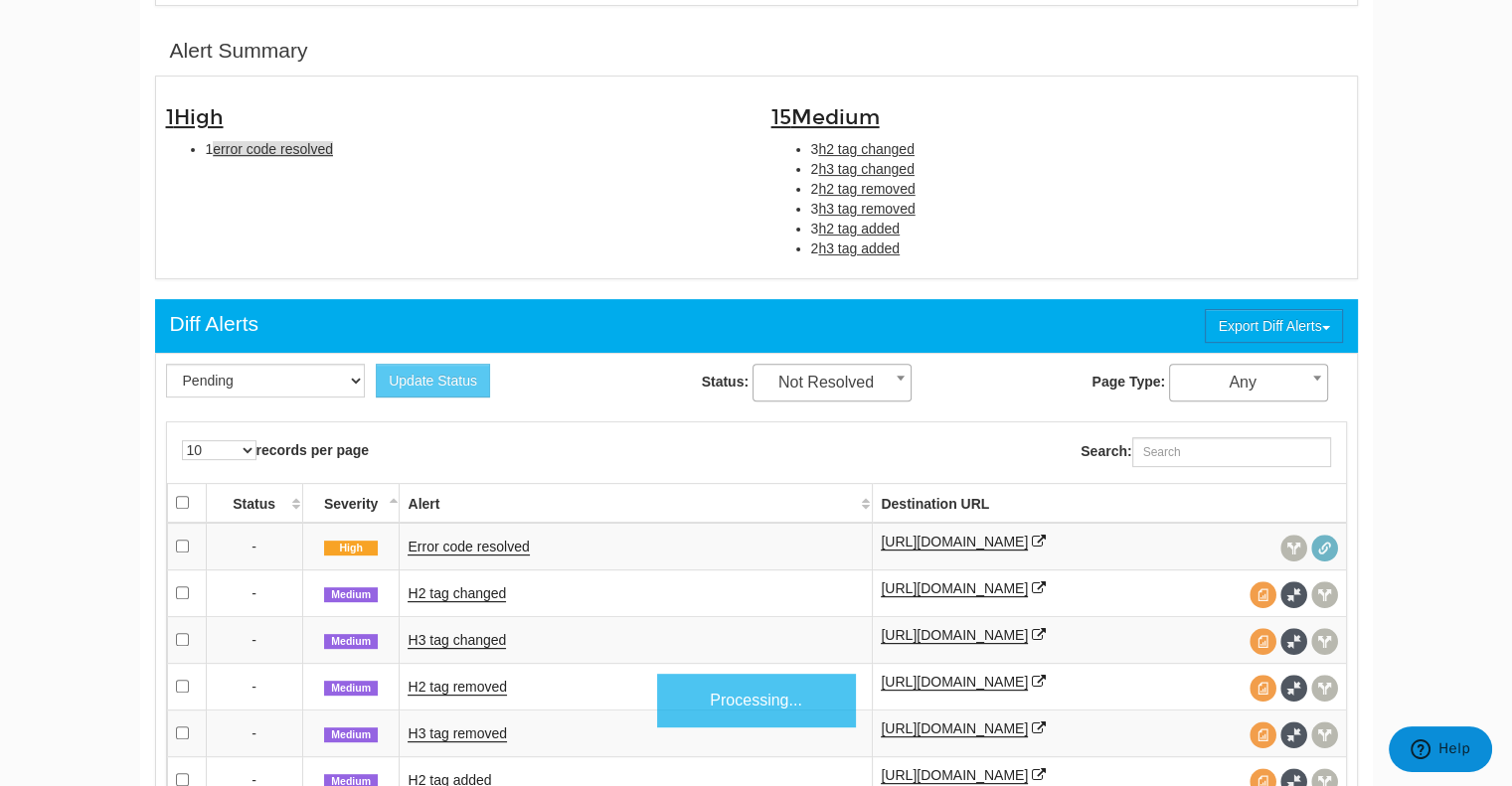 scroll, scrollTop: 644, scrollLeft: 0, axis: vertical 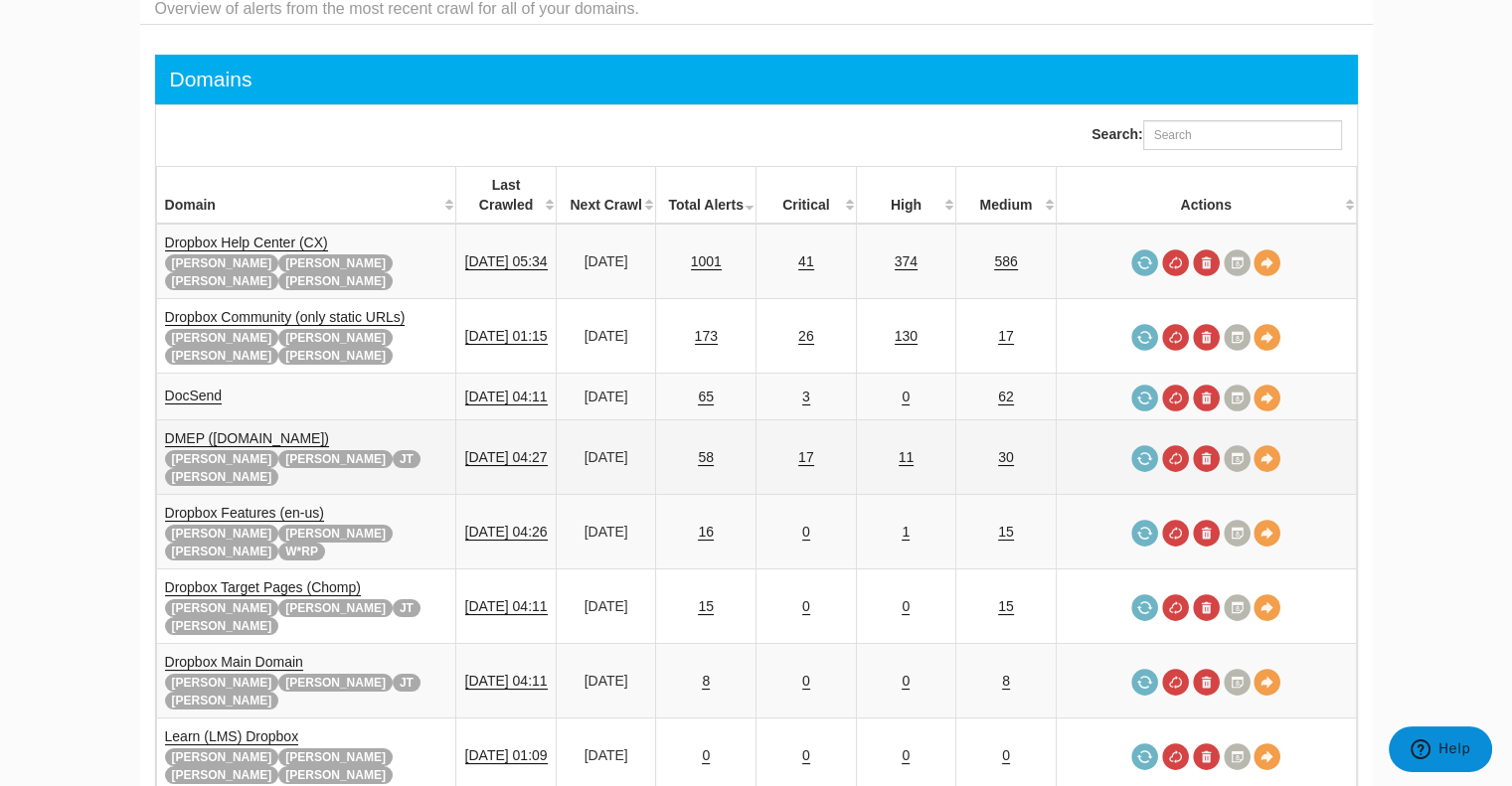click on "58" at bounding box center (706, 457) 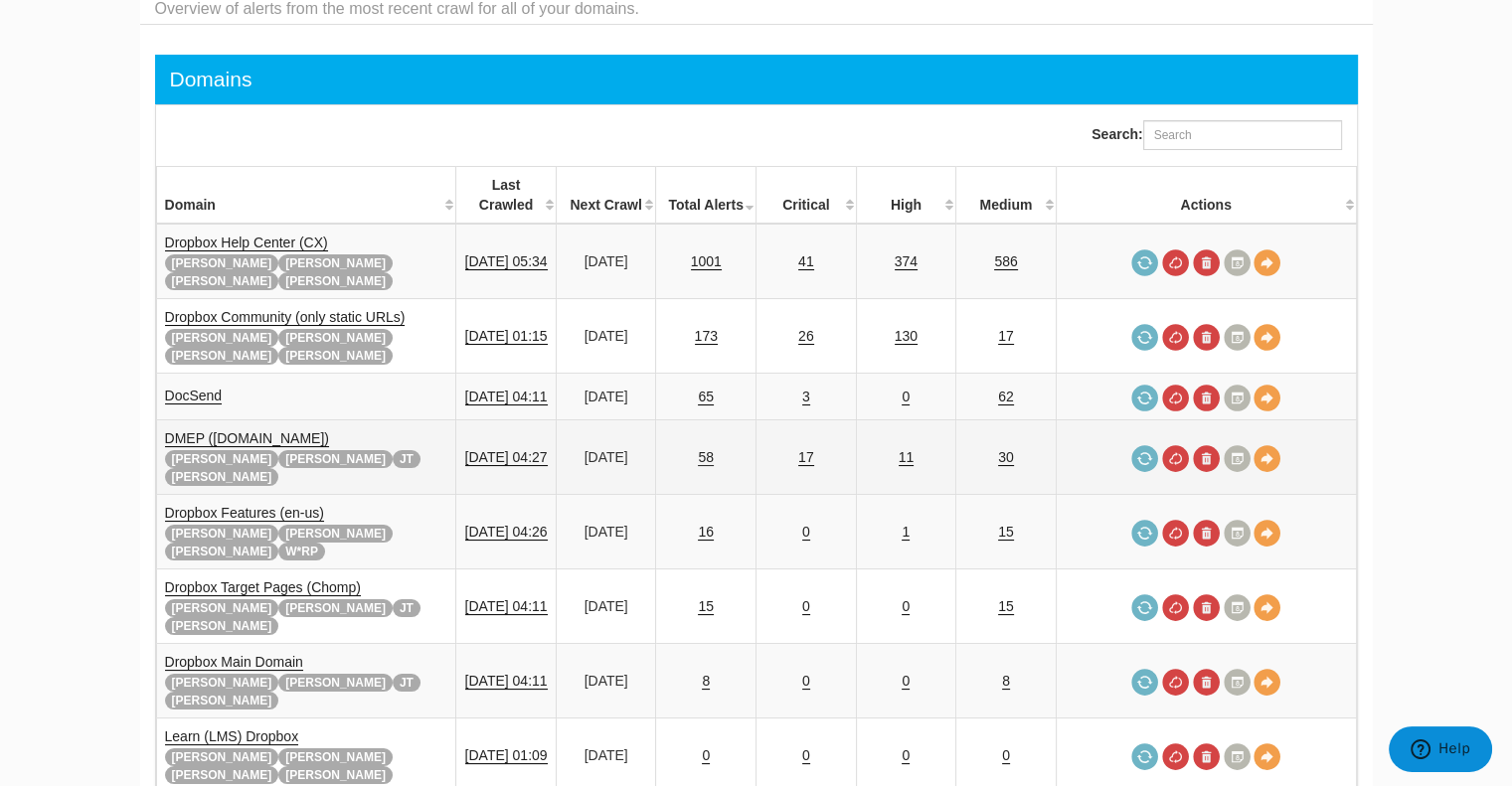 scroll, scrollTop: 0, scrollLeft: 0, axis: both 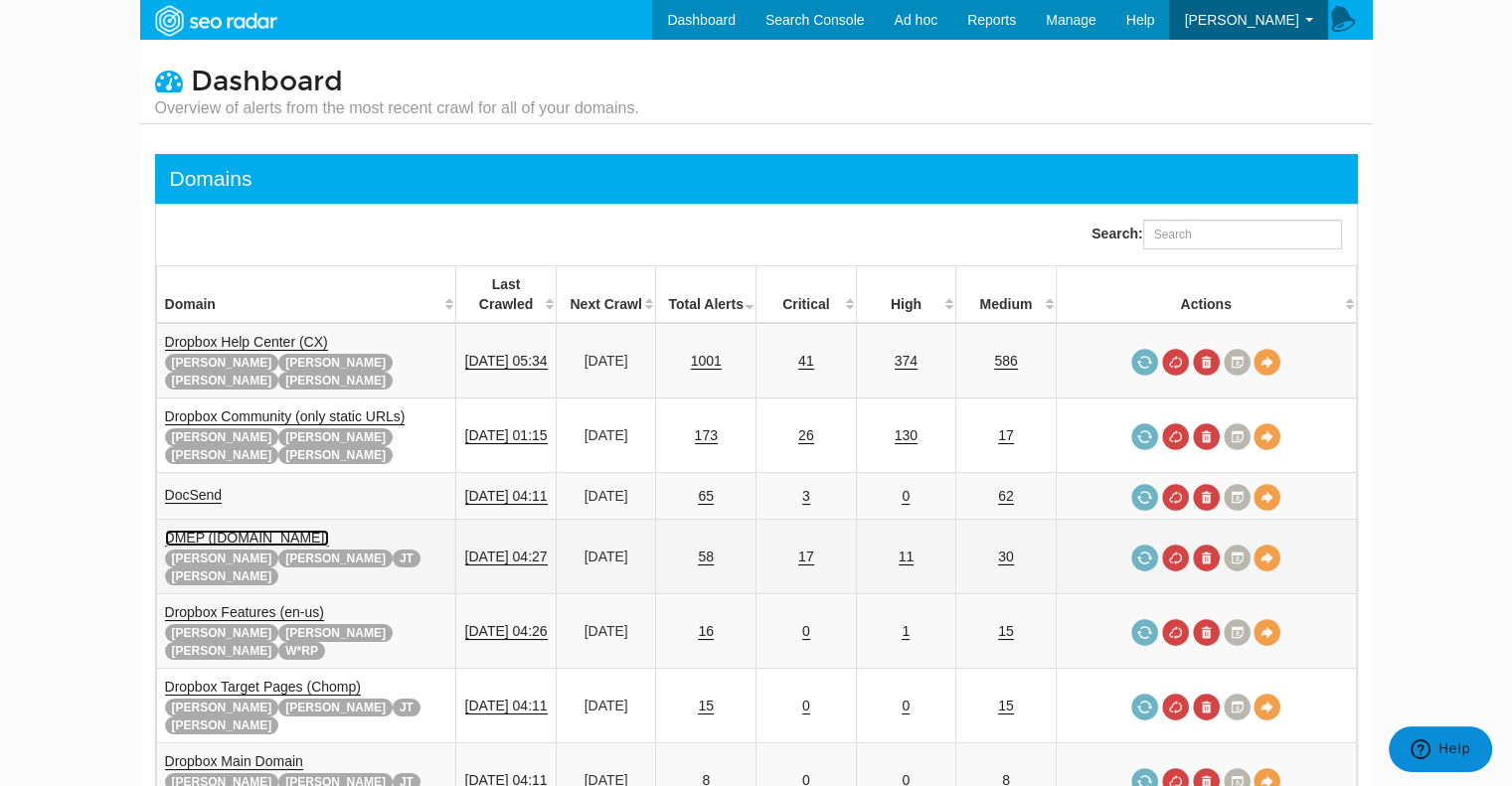 click on "DMEP (experience.dropbox.com)" at bounding box center [247, 538] 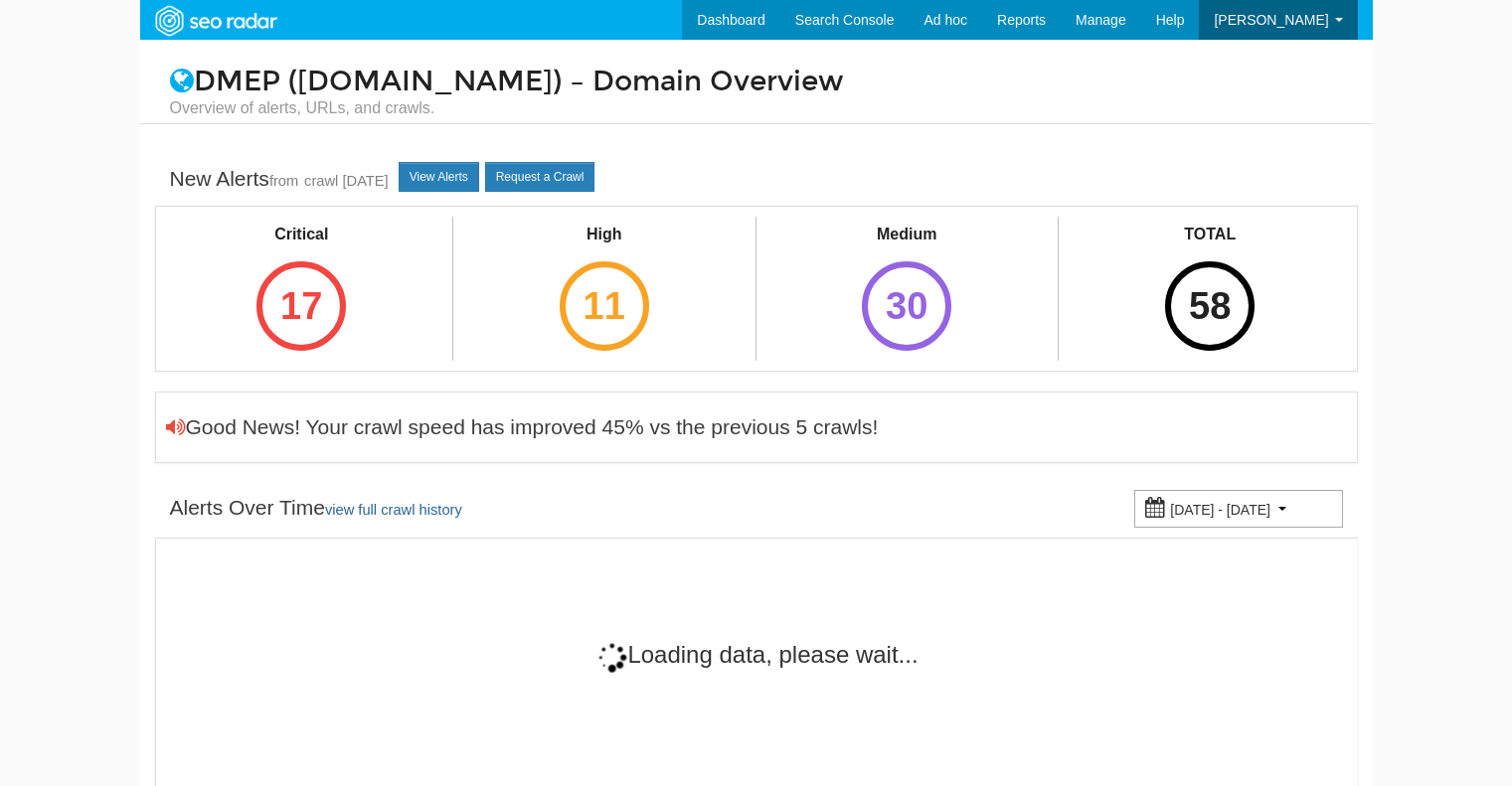 scroll, scrollTop: 0, scrollLeft: 0, axis: both 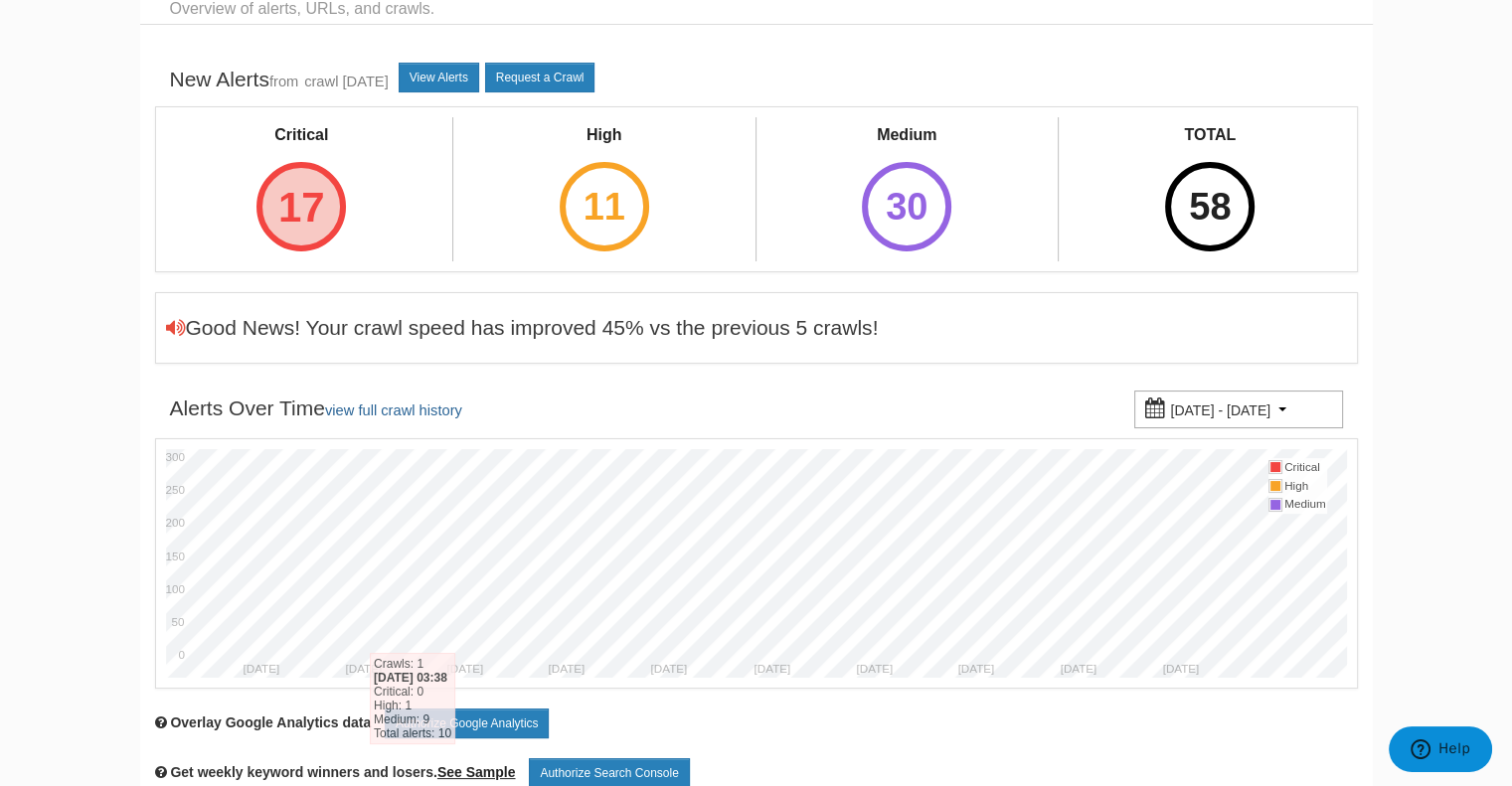 click on "17" at bounding box center (301, 207) 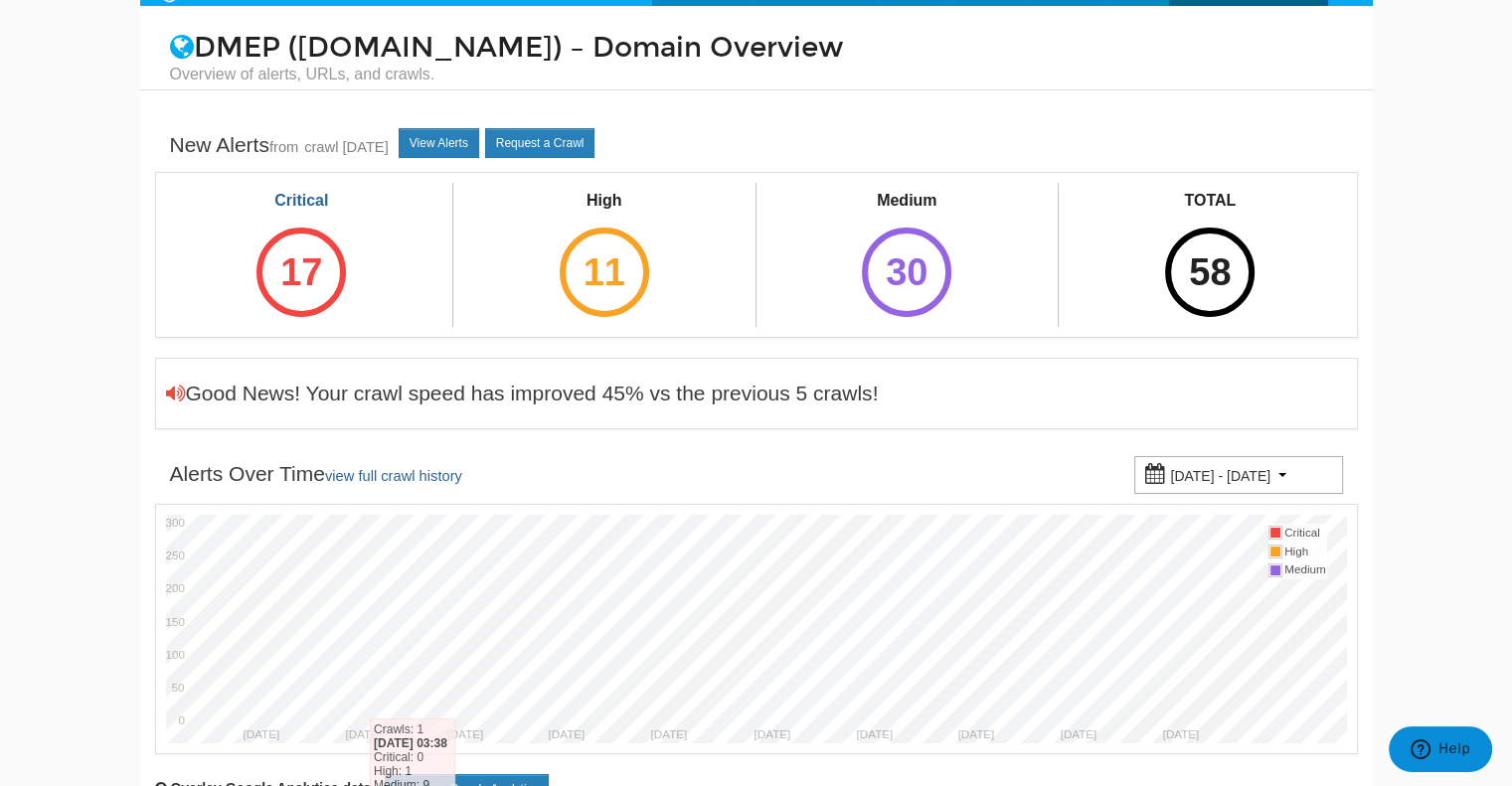 scroll, scrollTop: 0, scrollLeft: 0, axis: both 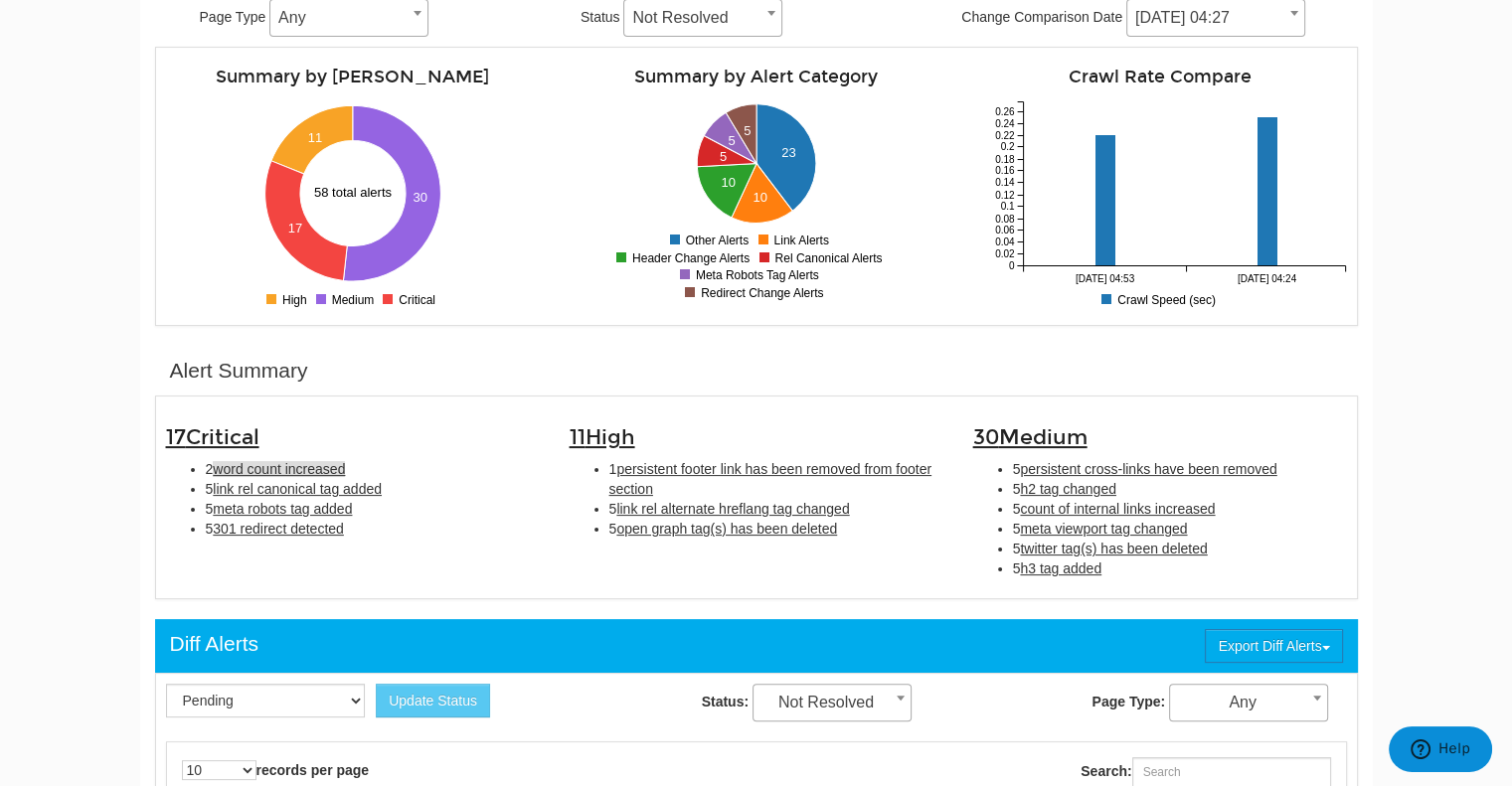 click on "word count increased" at bounding box center (278, 469) 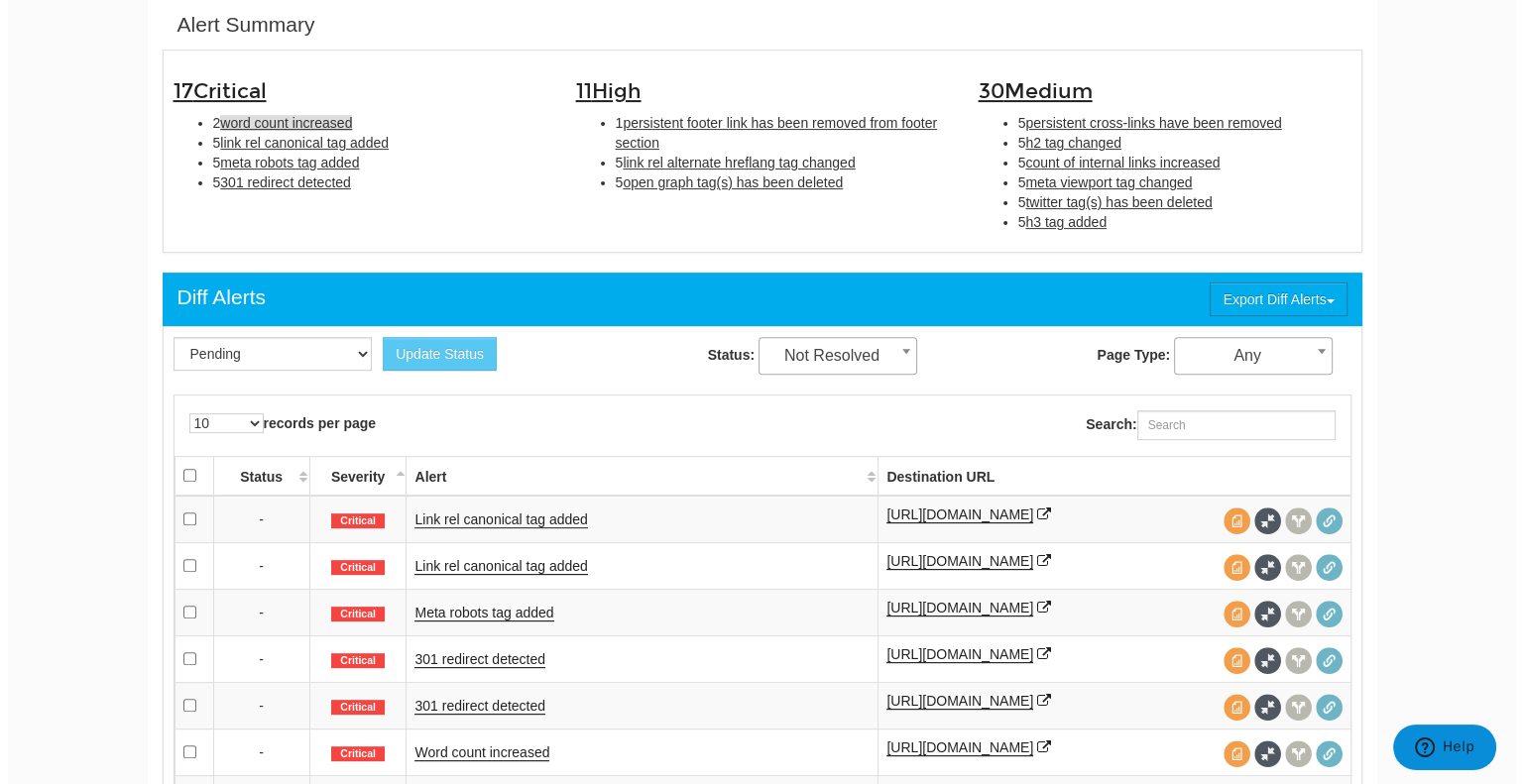scroll, scrollTop: 840, scrollLeft: 0, axis: vertical 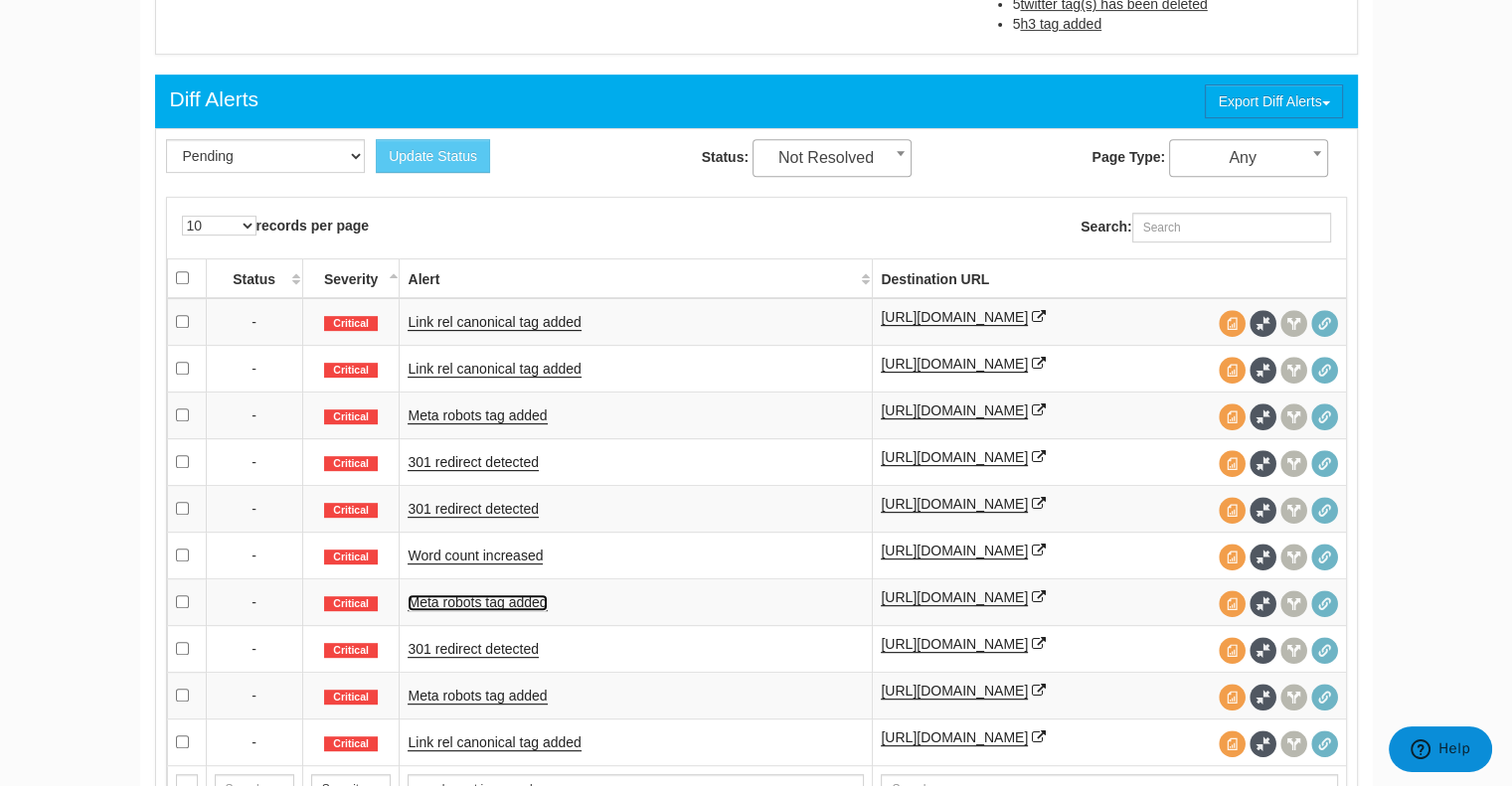 click on "Meta robots tag added" at bounding box center (477, 602) 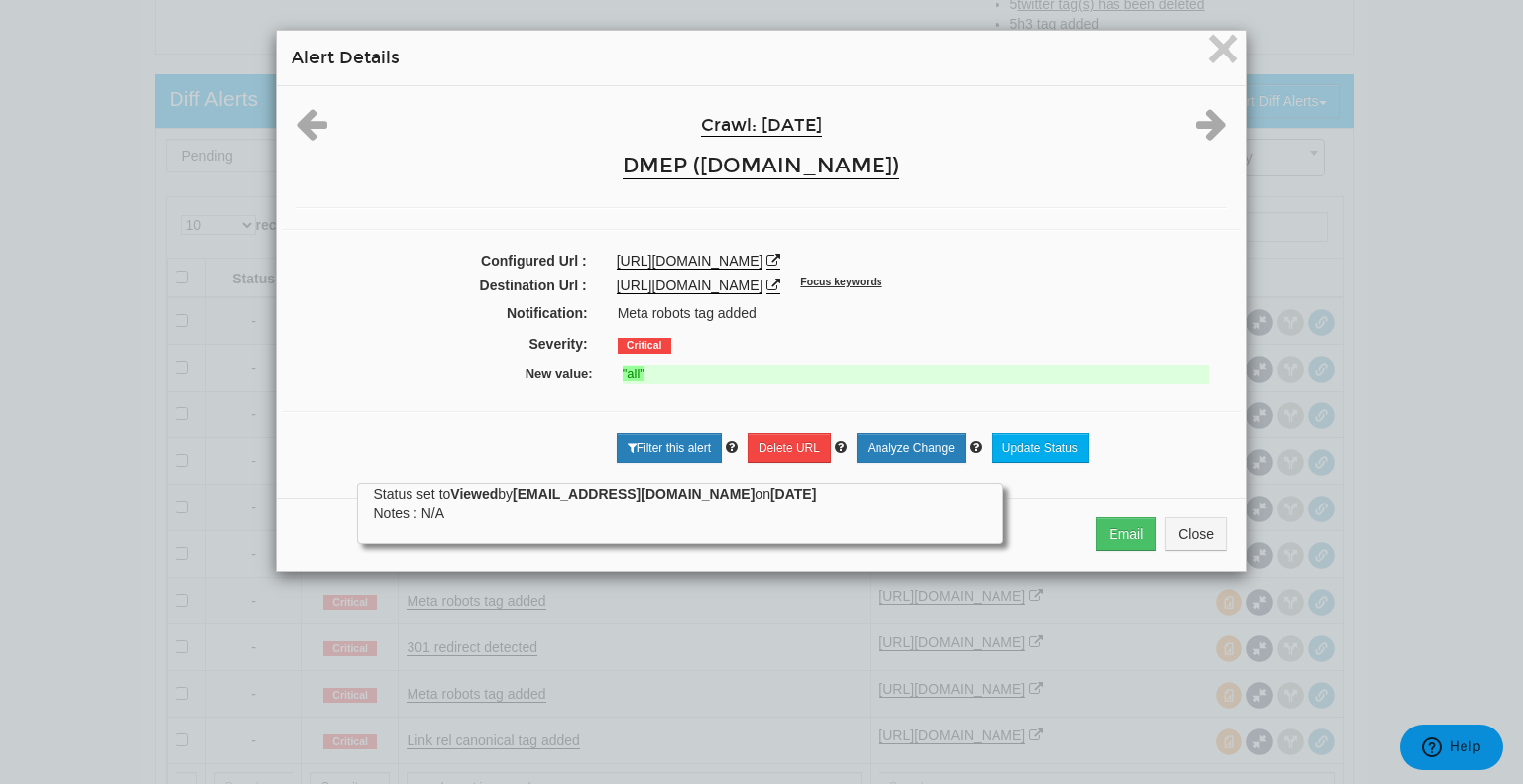 click on "×
Alert Details
Crawl: 07/01/2025
DMEP (experience.dropbox.com)
Configured Url :
https://experience.dropbox.com/resources/what-is-telecommuting
Destination Url :
https://www.dropbox.com/resources/what-is-telecommuting   Focus keywords
Notification:
Meta robots tag added
Severity:
Critical
New value:
"all"
Please enable search console for this domain in order to analyze the impact of this change.
Filter this alert
Delete URL" at bounding box center (762, 392) 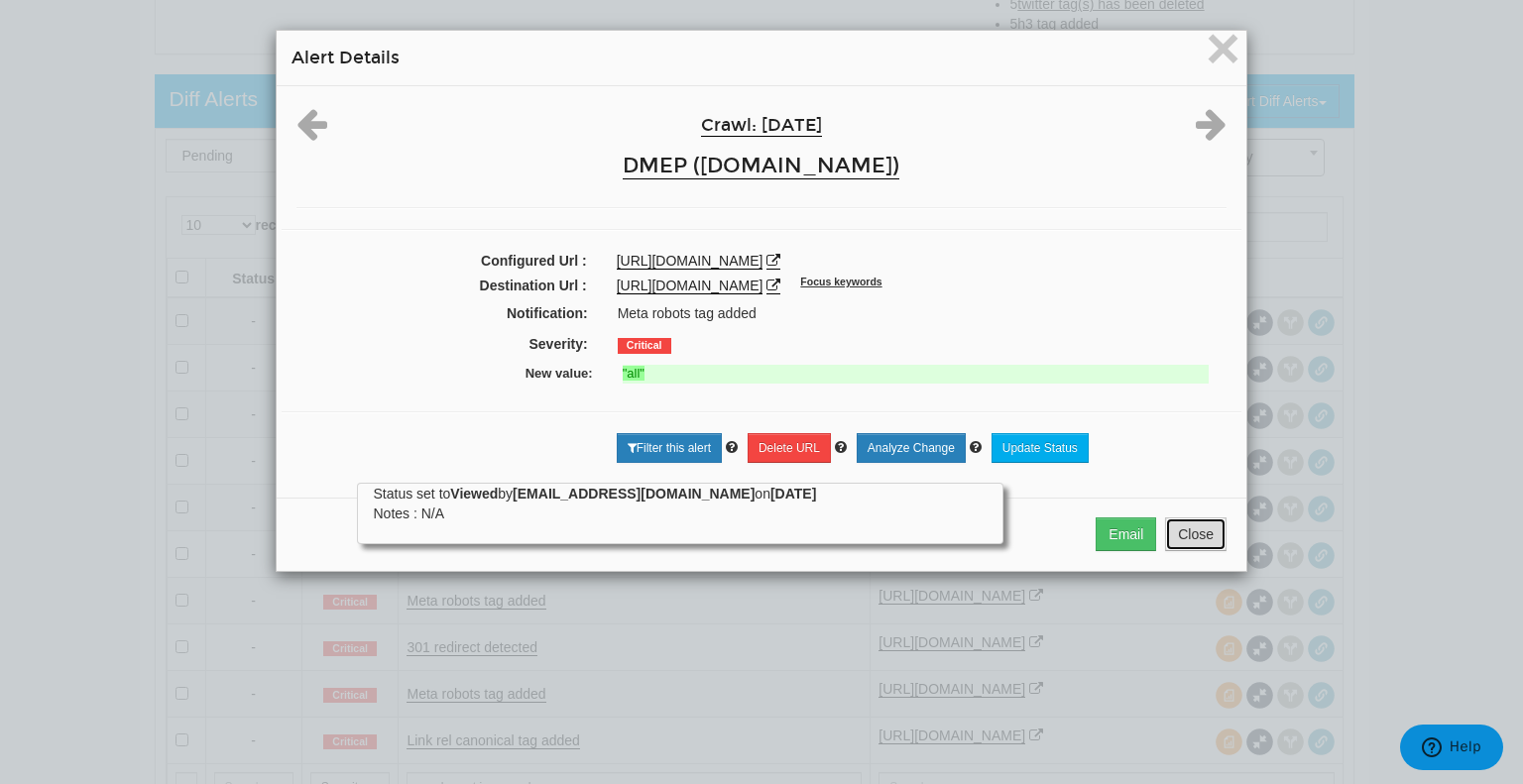 click on "Close" at bounding box center (1196, 534) 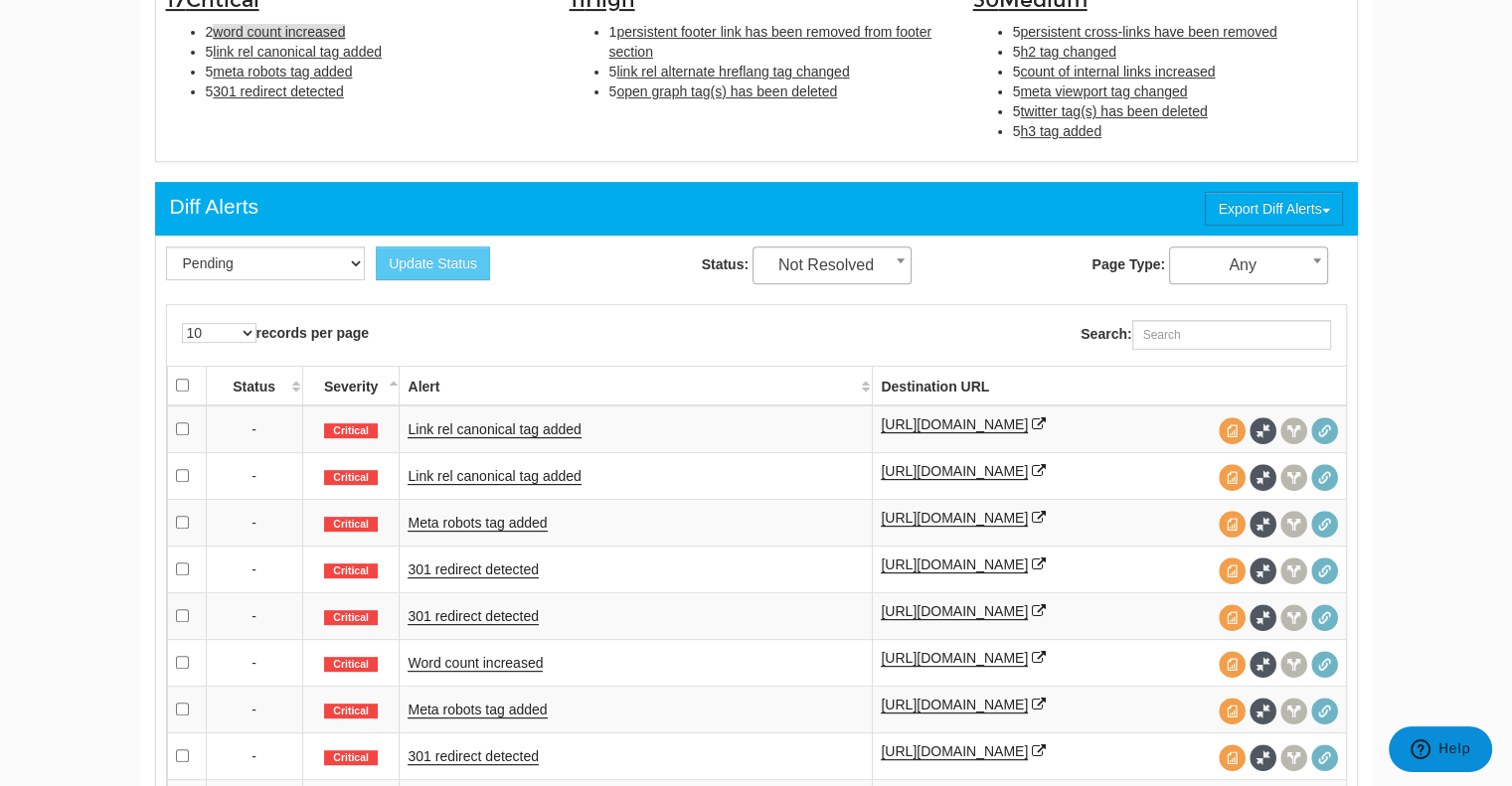 scroll, scrollTop: 545, scrollLeft: 0, axis: vertical 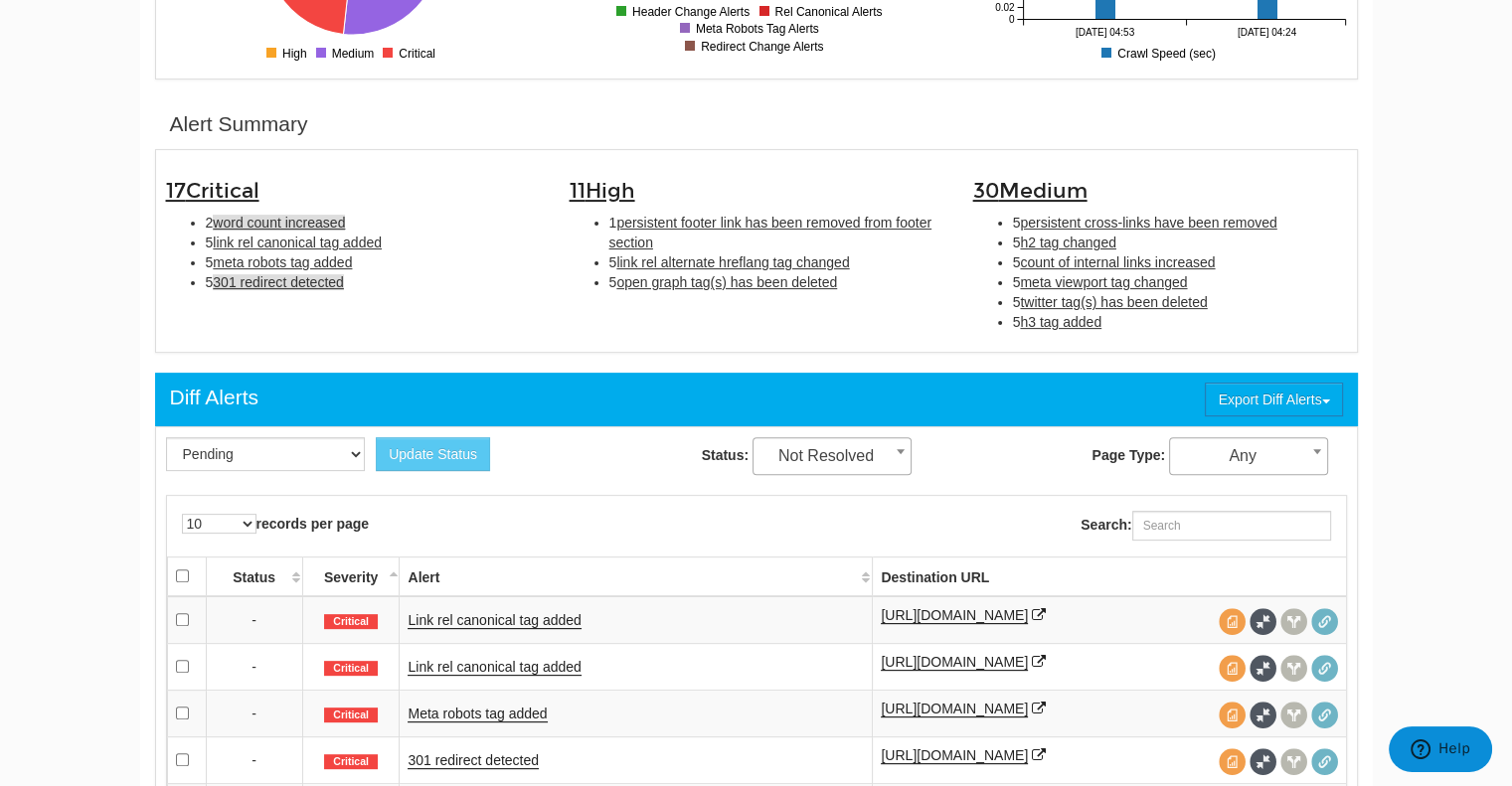 click on "301 redirect detected" at bounding box center (278, 282) 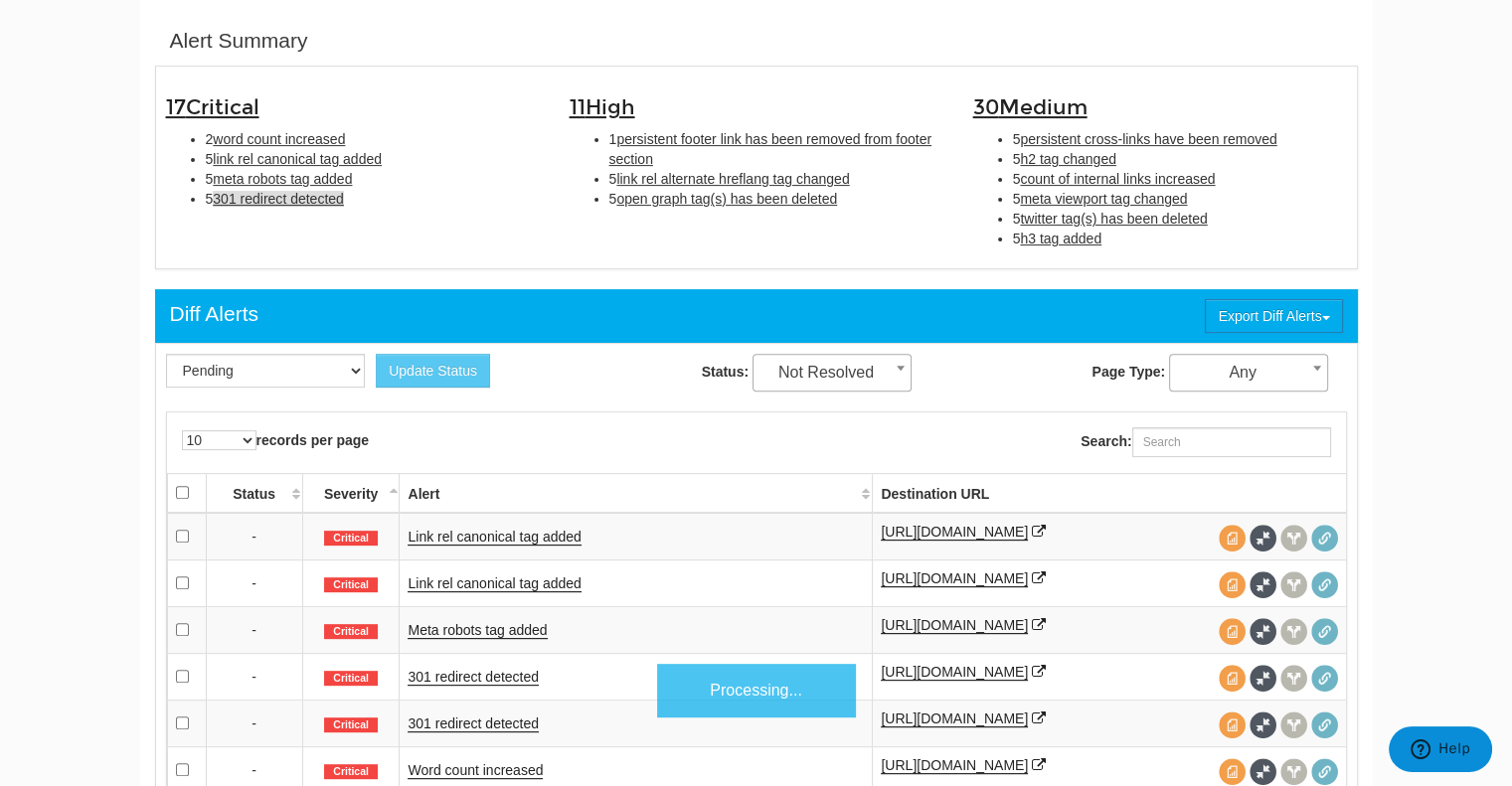 scroll, scrollTop: 644, scrollLeft: 0, axis: vertical 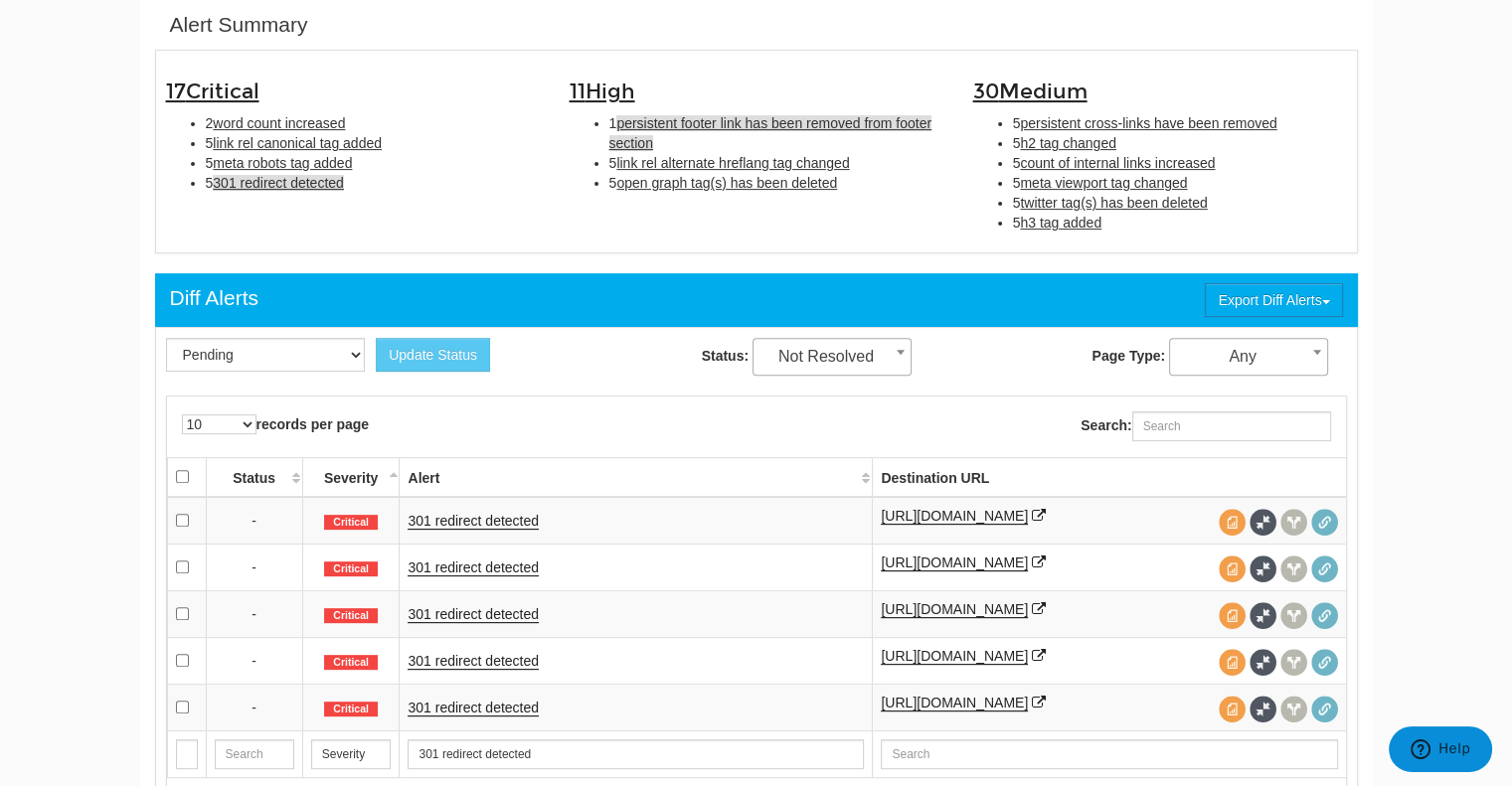 click on "persistent footer link has been removed from footer section" at bounding box center [770, 133] 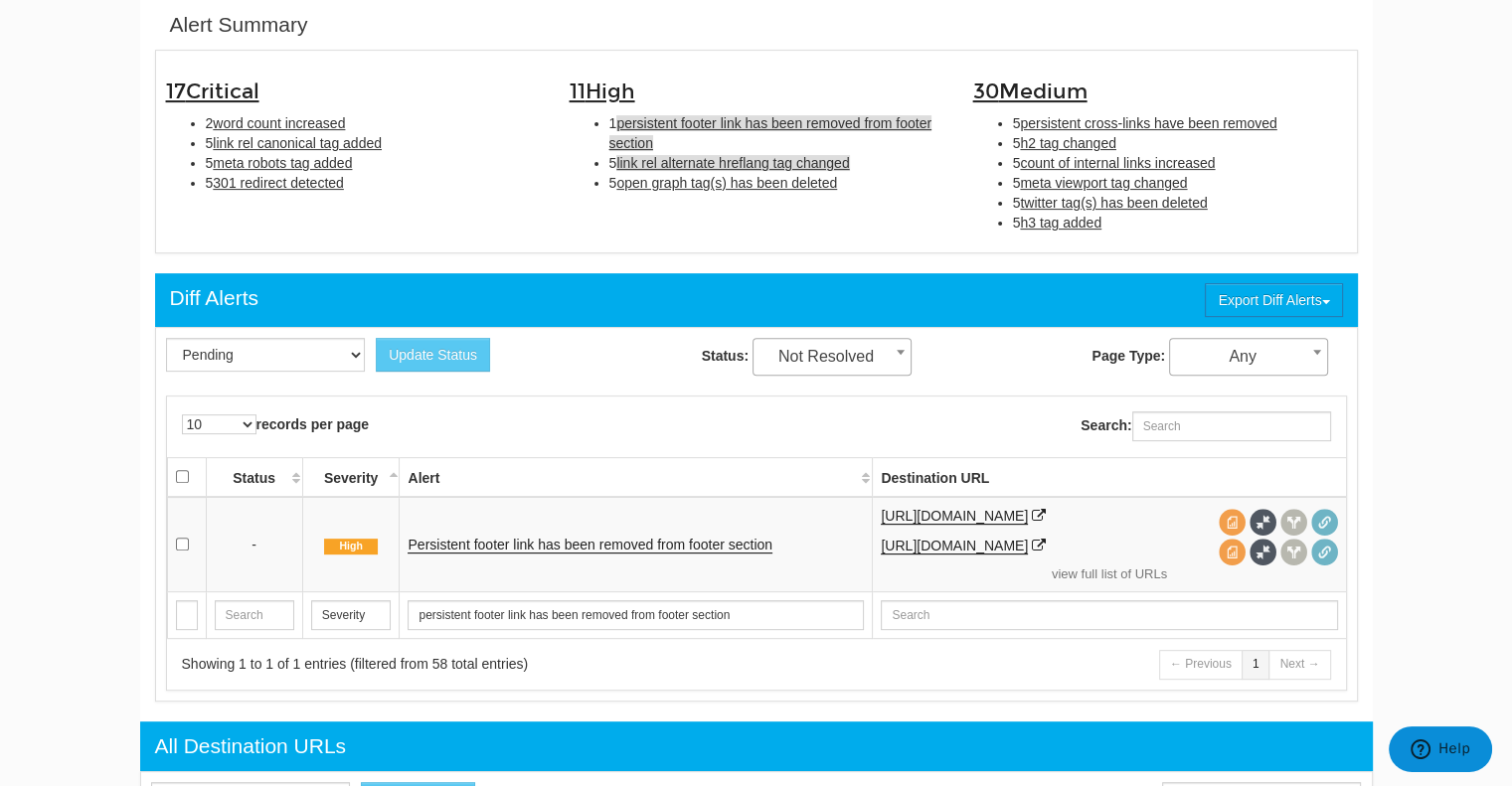 click on "link rel alternate hreflang tag changed" at bounding box center [733, 163] 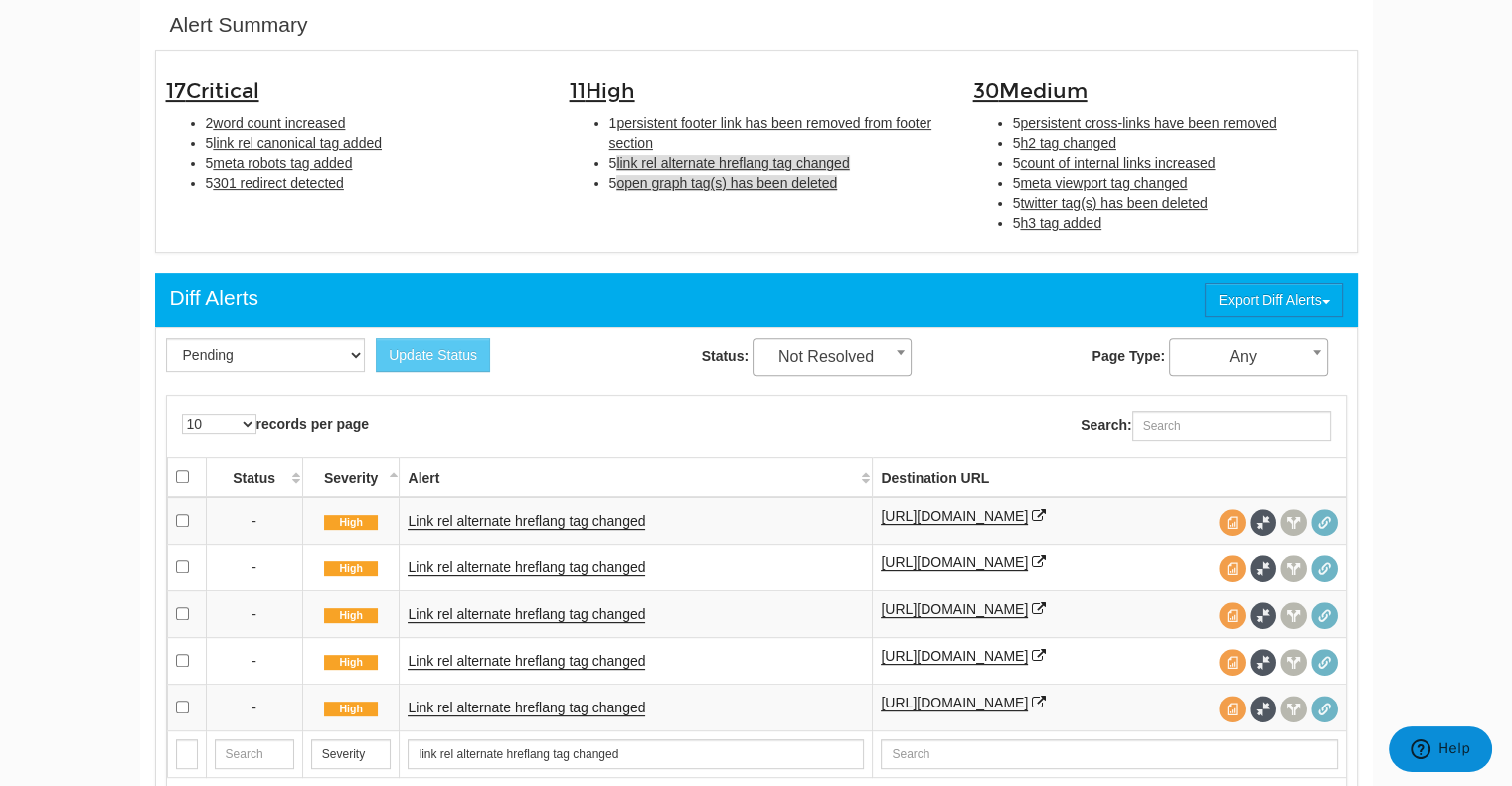 click on "open graph tag(s) has been deleted" at bounding box center [727, 183] 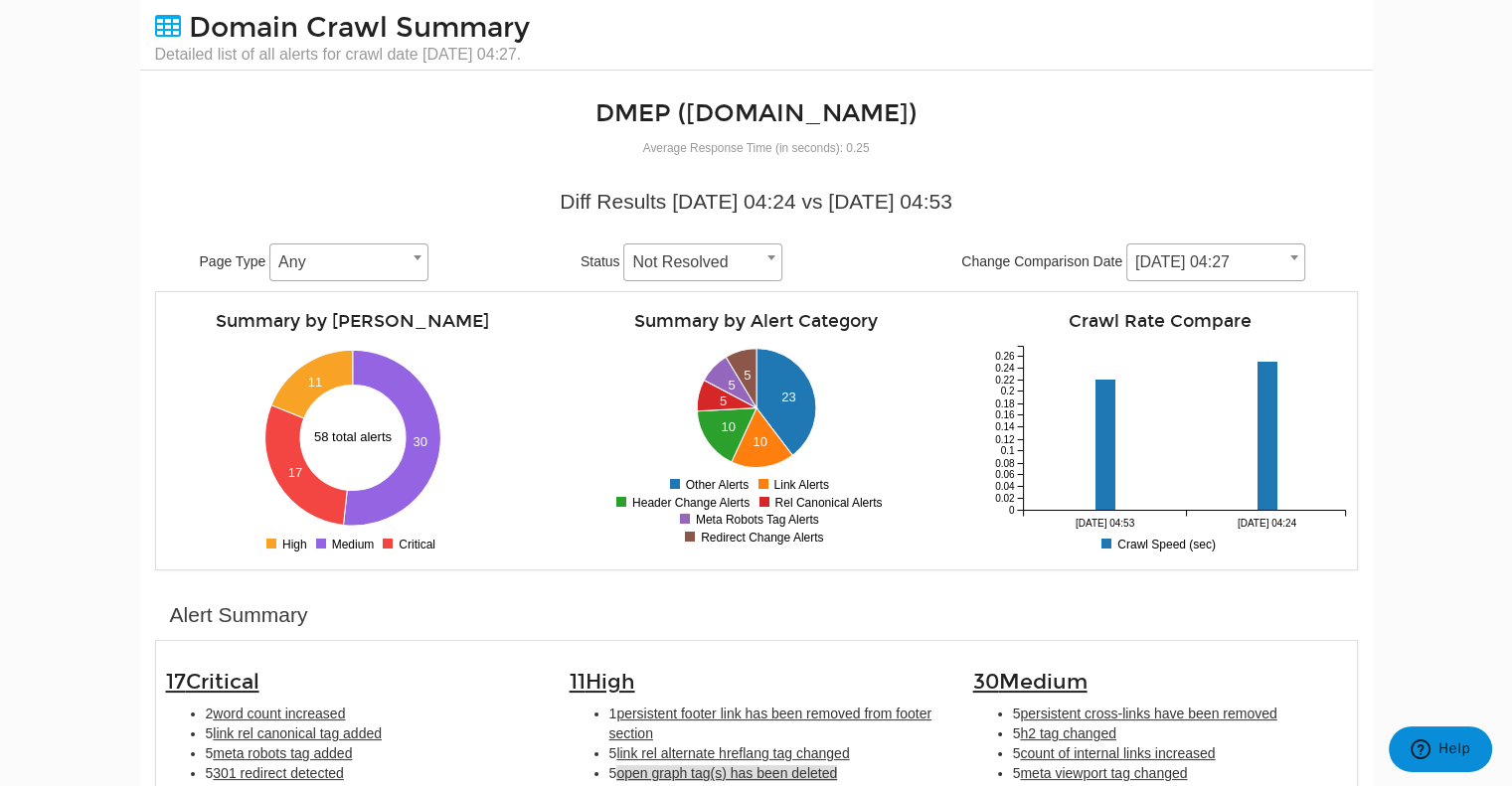 scroll, scrollTop: 0, scrollLeft: 0, axis: both 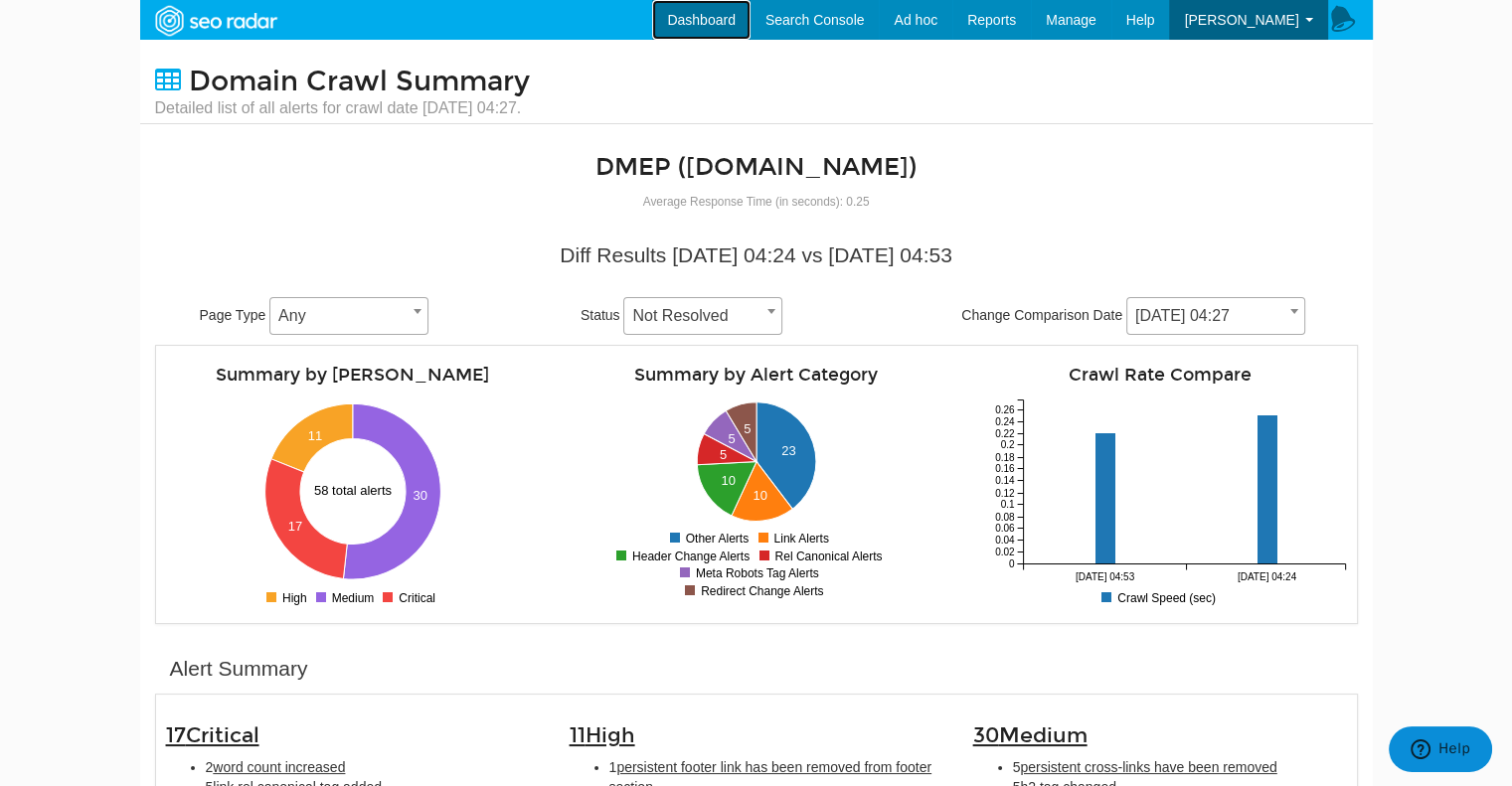 click on "Dashboard" at bounding box center [701, 20] 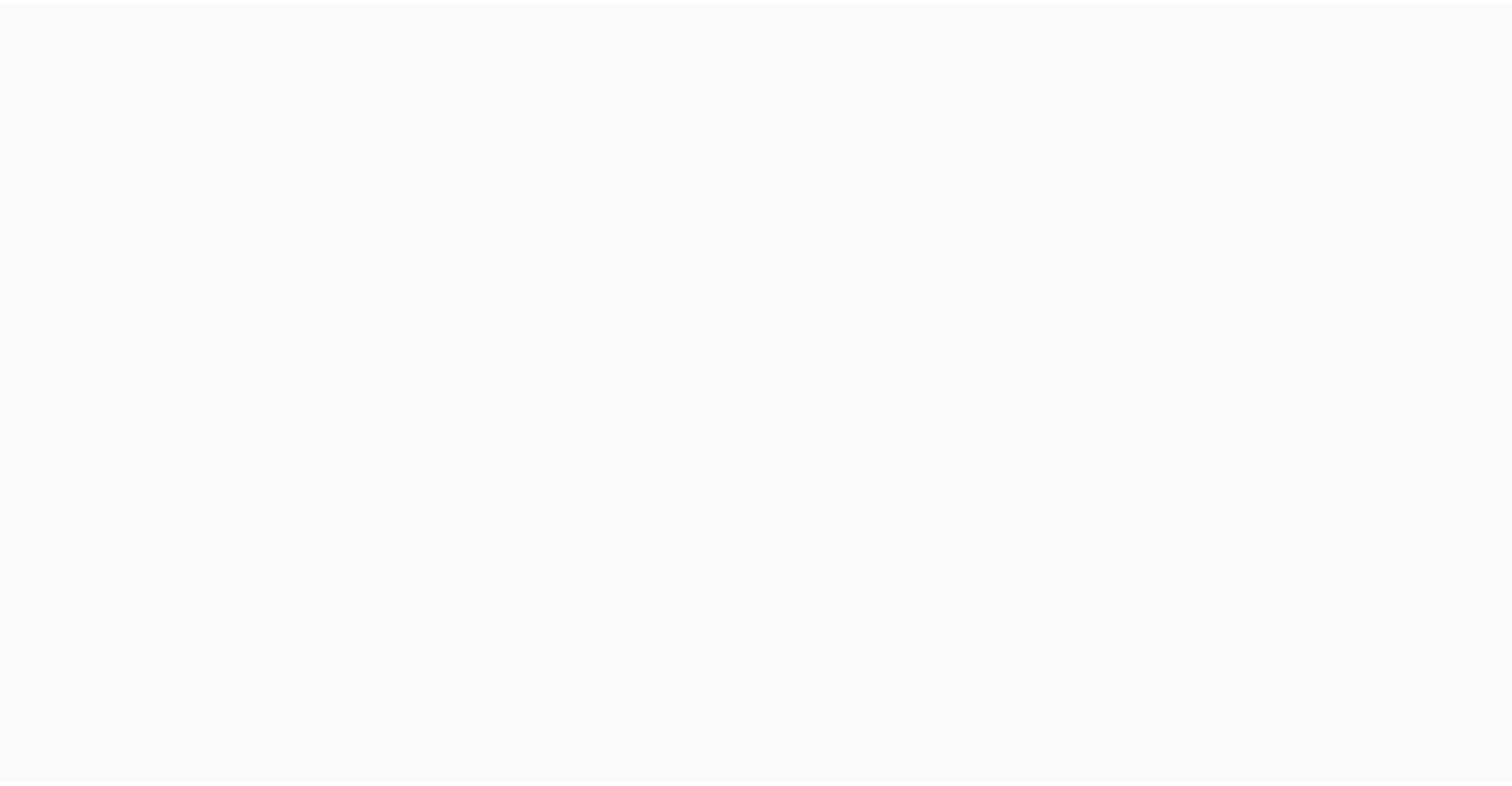 scroll, scrollTop: 0, scrollLeft: 0, axis: both 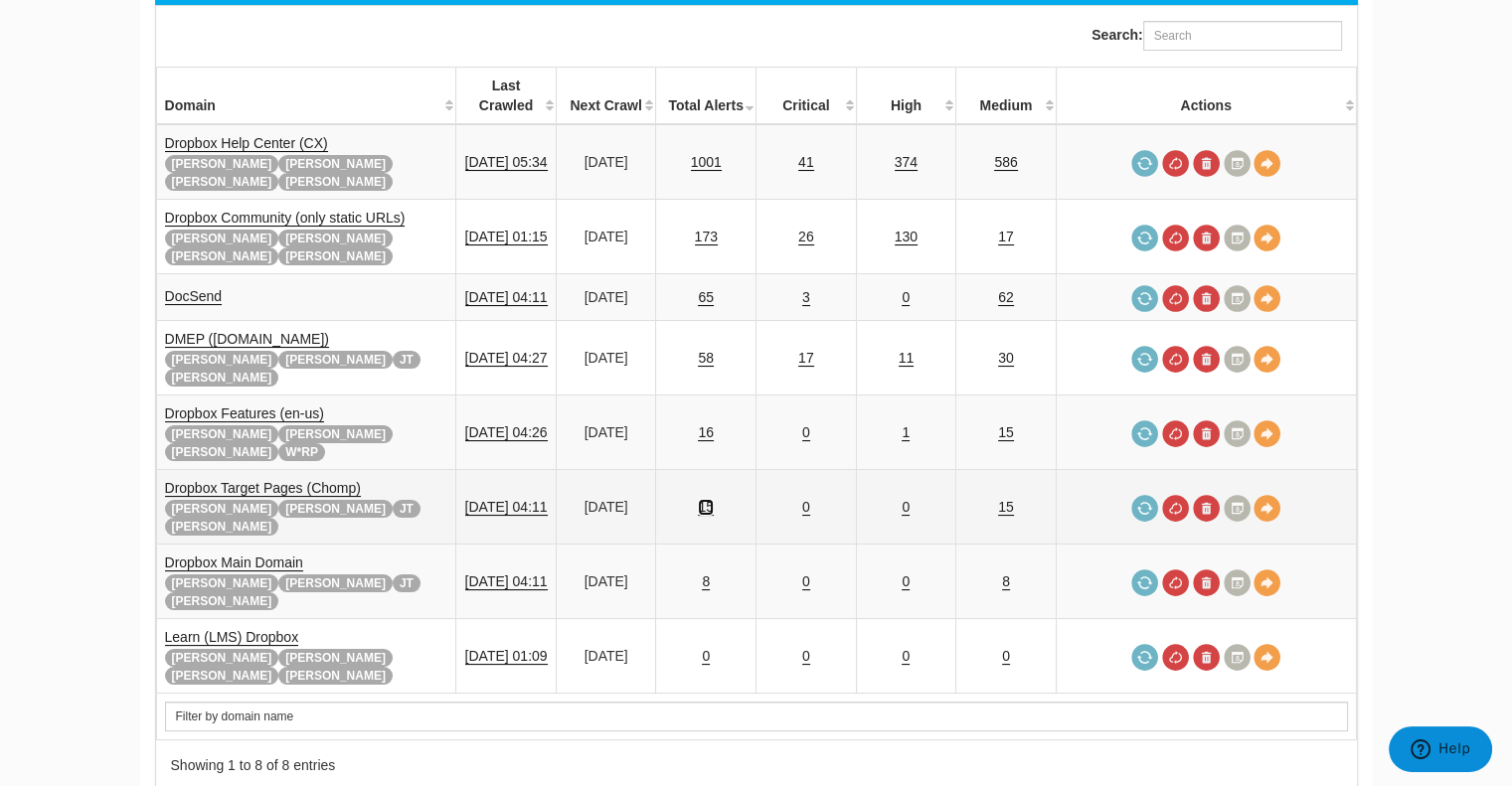 click on "15" at bounding box center [706, 507] 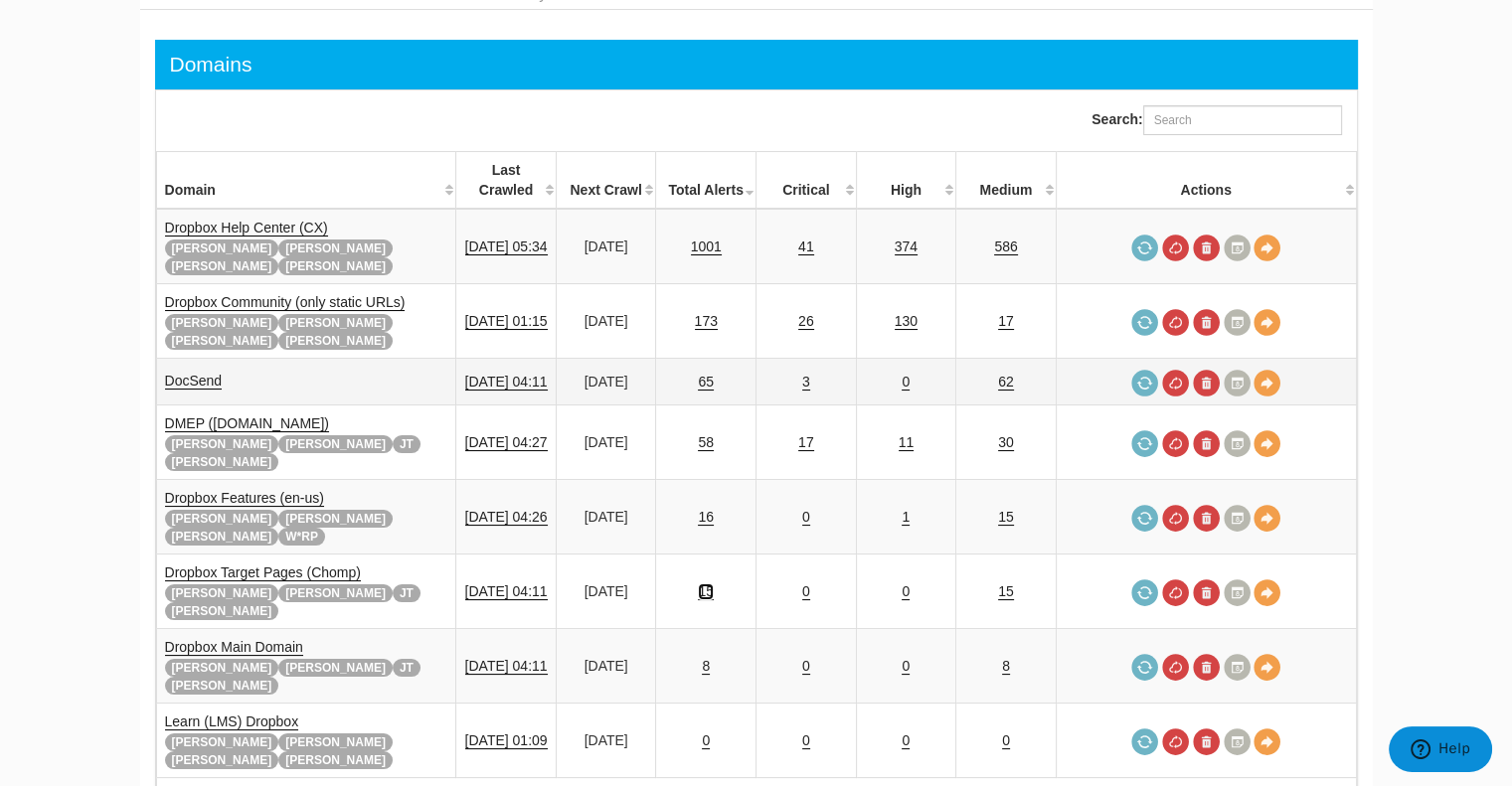scroll, scrollTop: 0, scrollLeft: 0, axis: both 